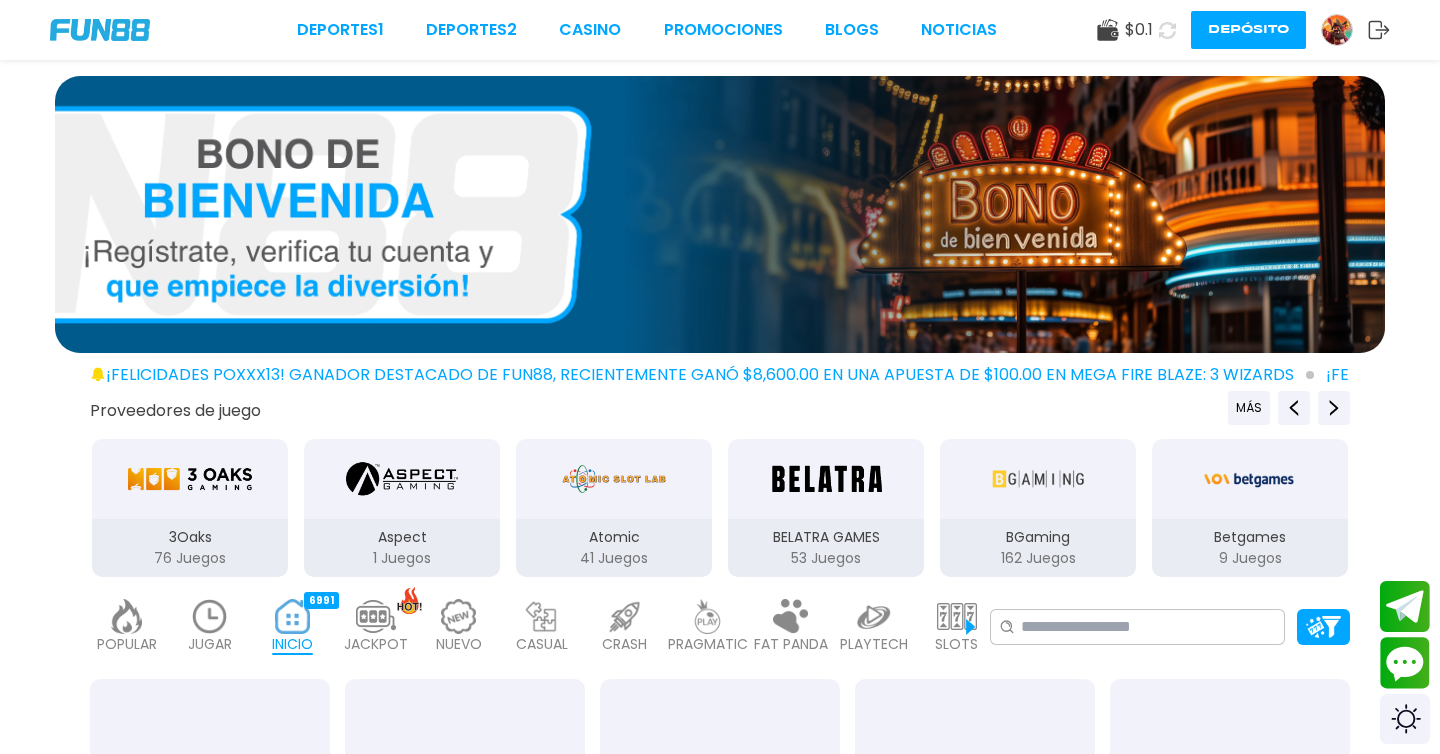 scroll, scrollTop: 0, scrollLeft: 0, axis: both 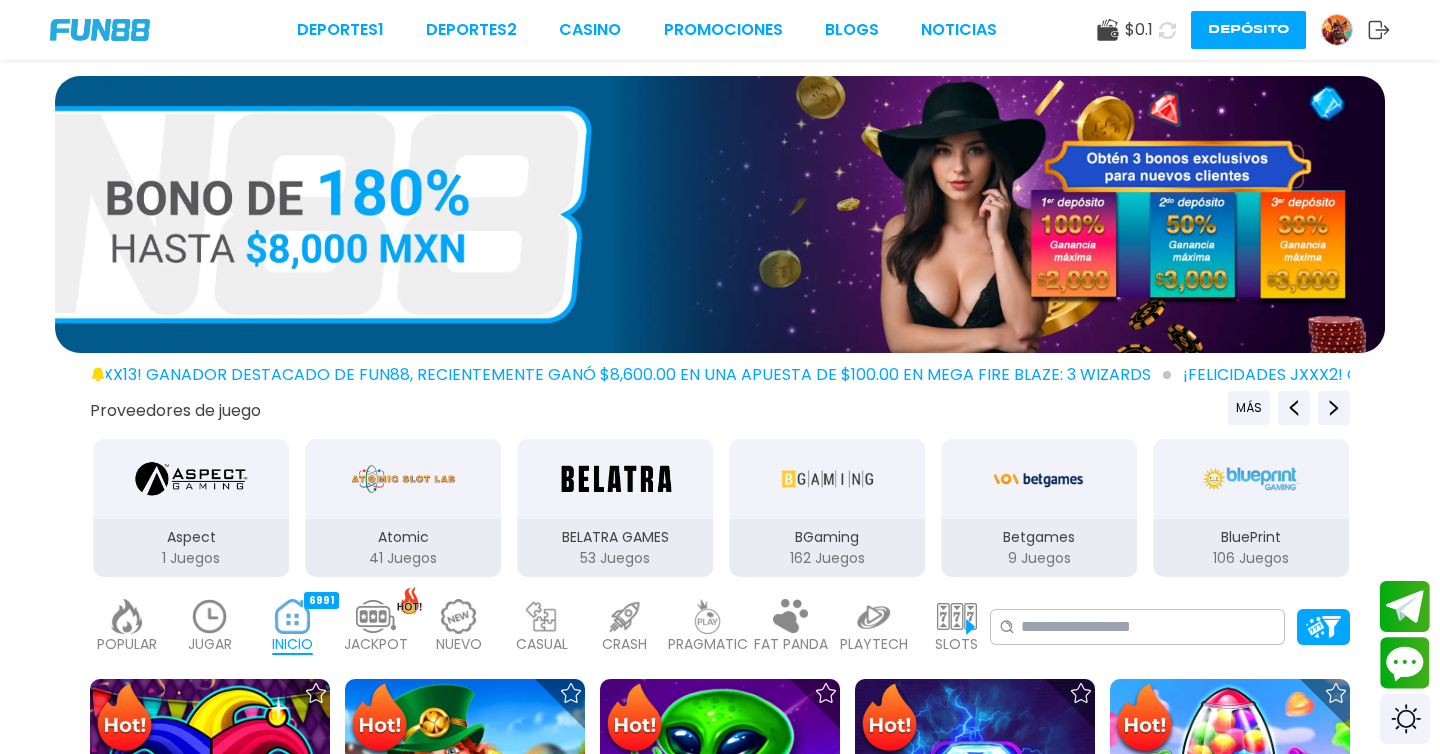 click at bounding box center (1337, 30) 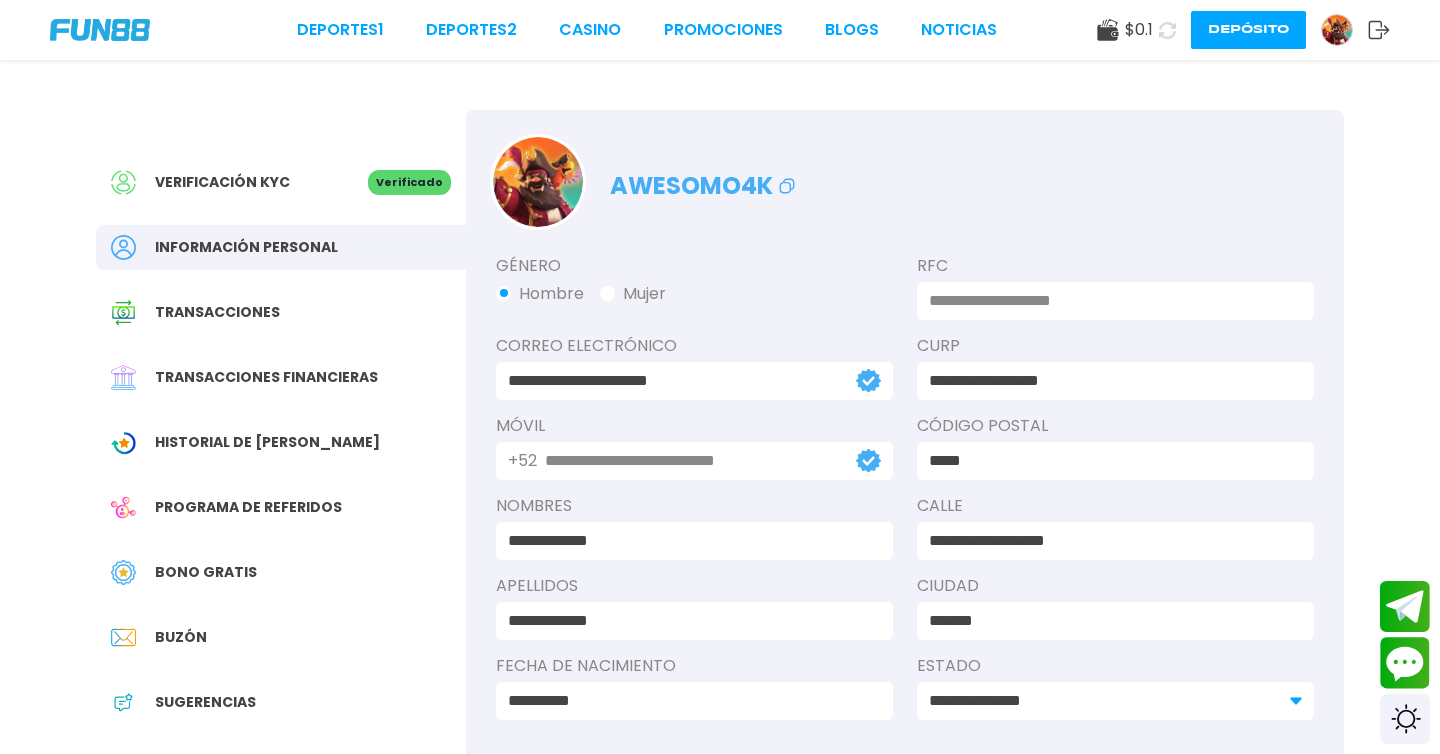 click on "Bono Gratis" at bounding box center [206, 572] 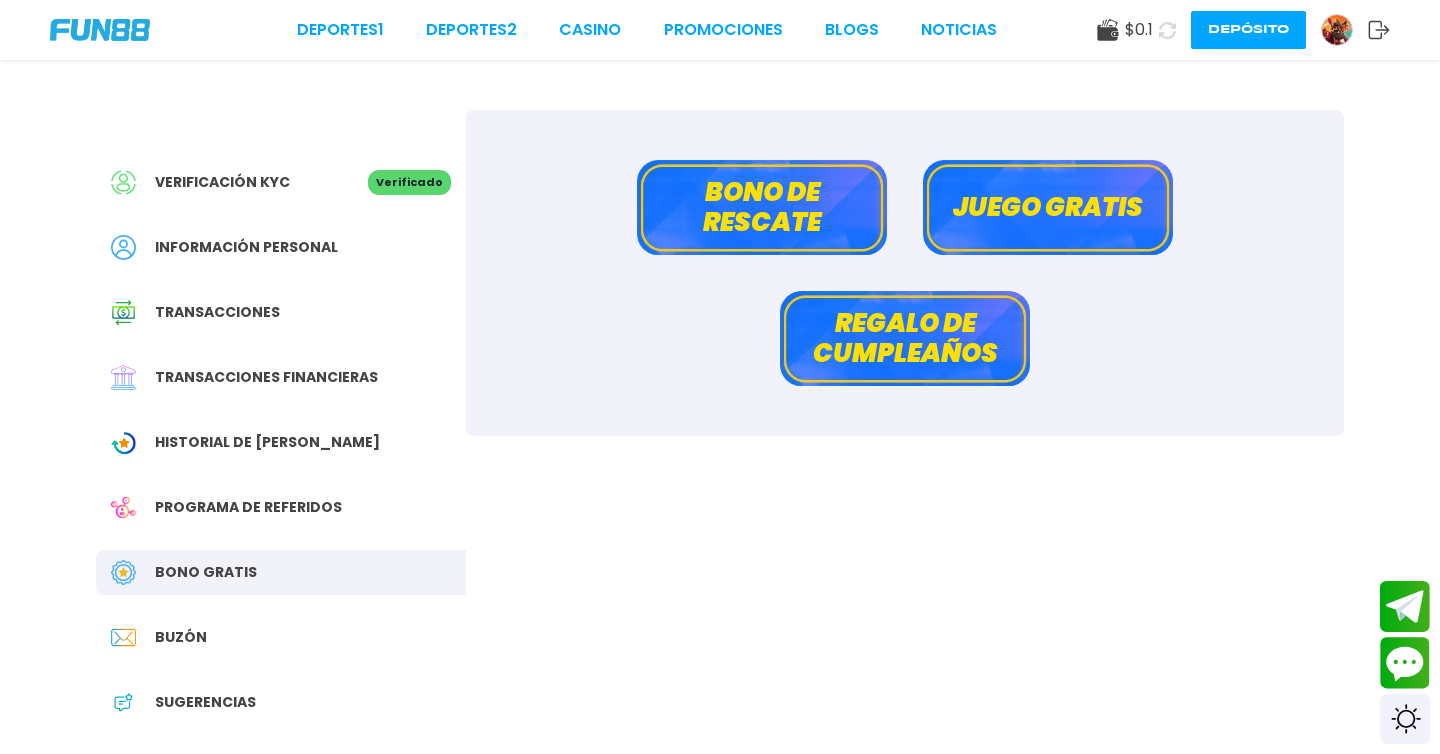 click on "Juego gratis" at bounding box center (1048, 207) 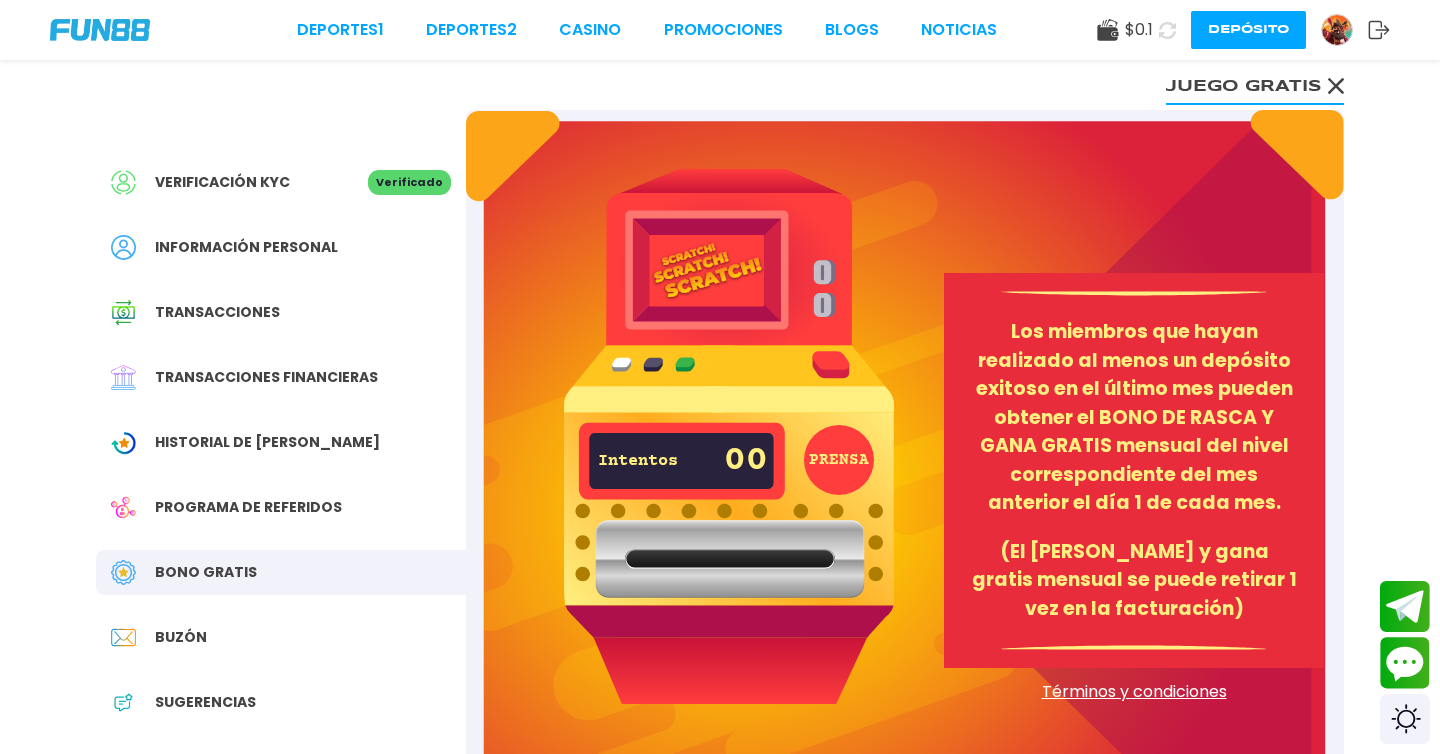 click on "PRENSA" at bounding box center [839, 460] 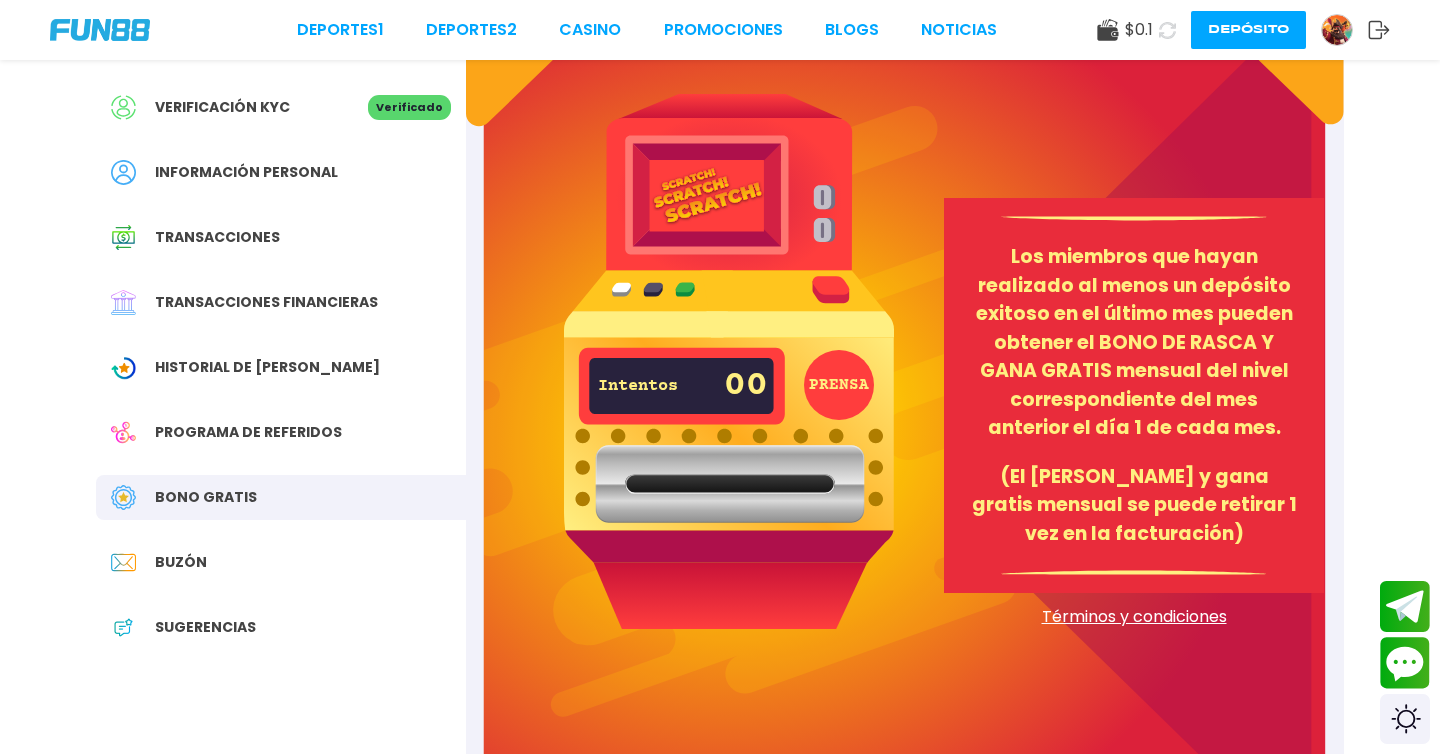 scroll, scrollTop: 116, scrollLeft: 0, axis: vertical 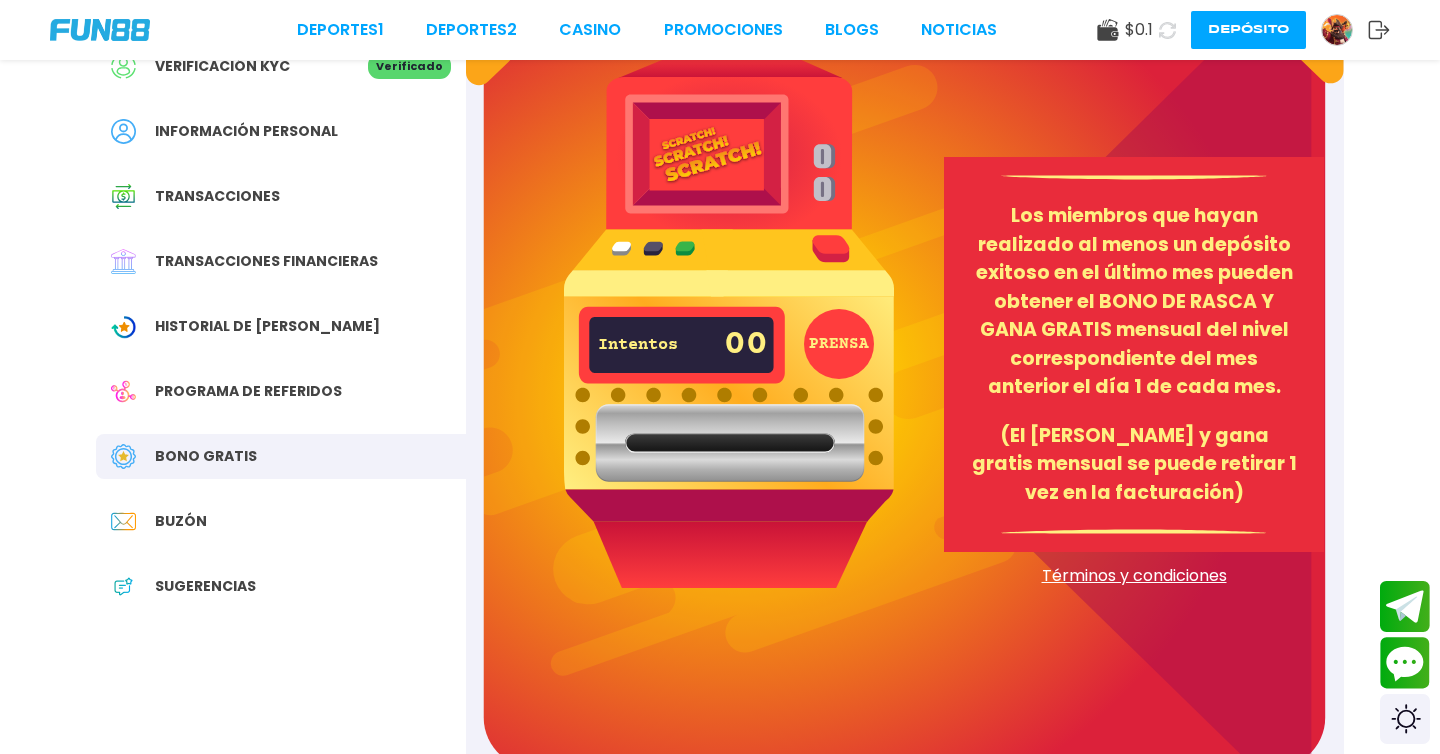 click on "Términos y condiciones" at bounding box center [1134, 576] 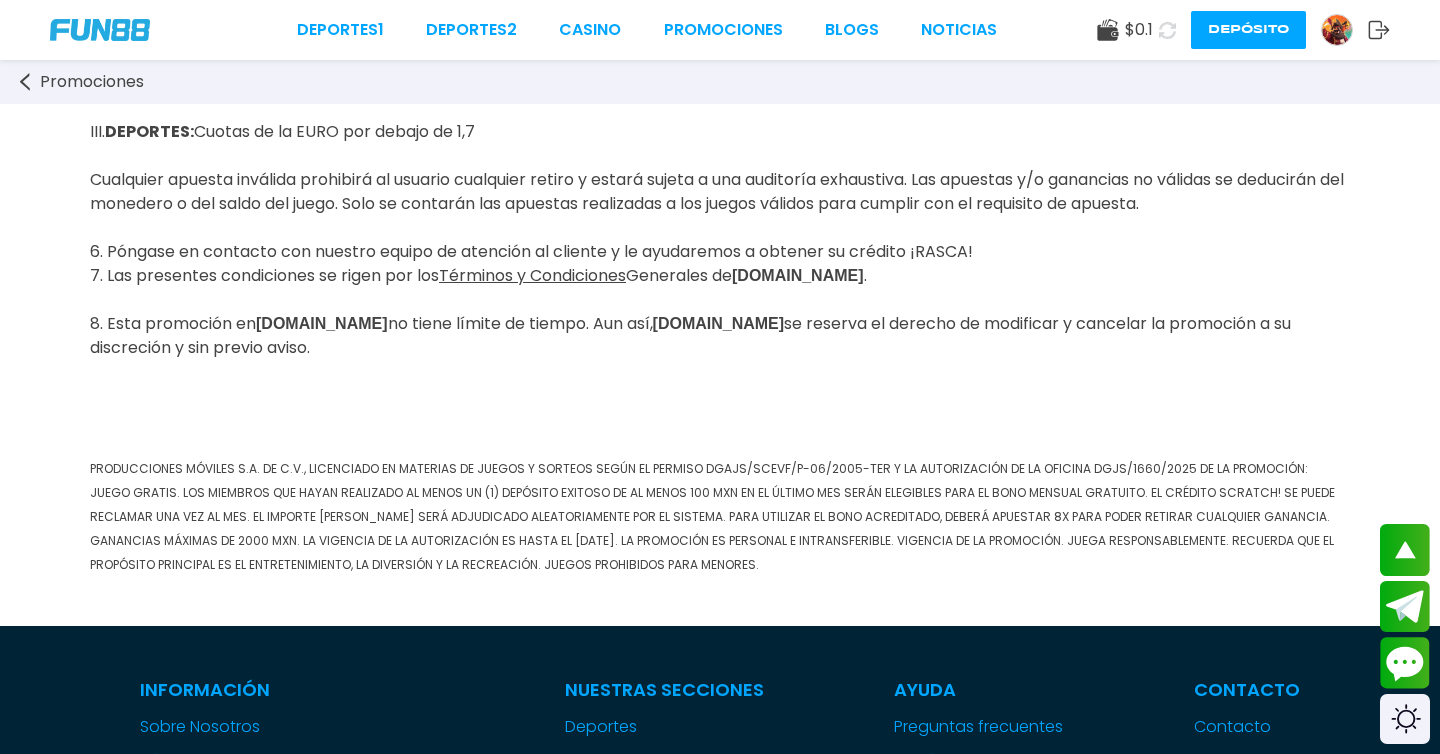 scroll, scrollTop: 1054, scrollLeft: 0, axis: vertical 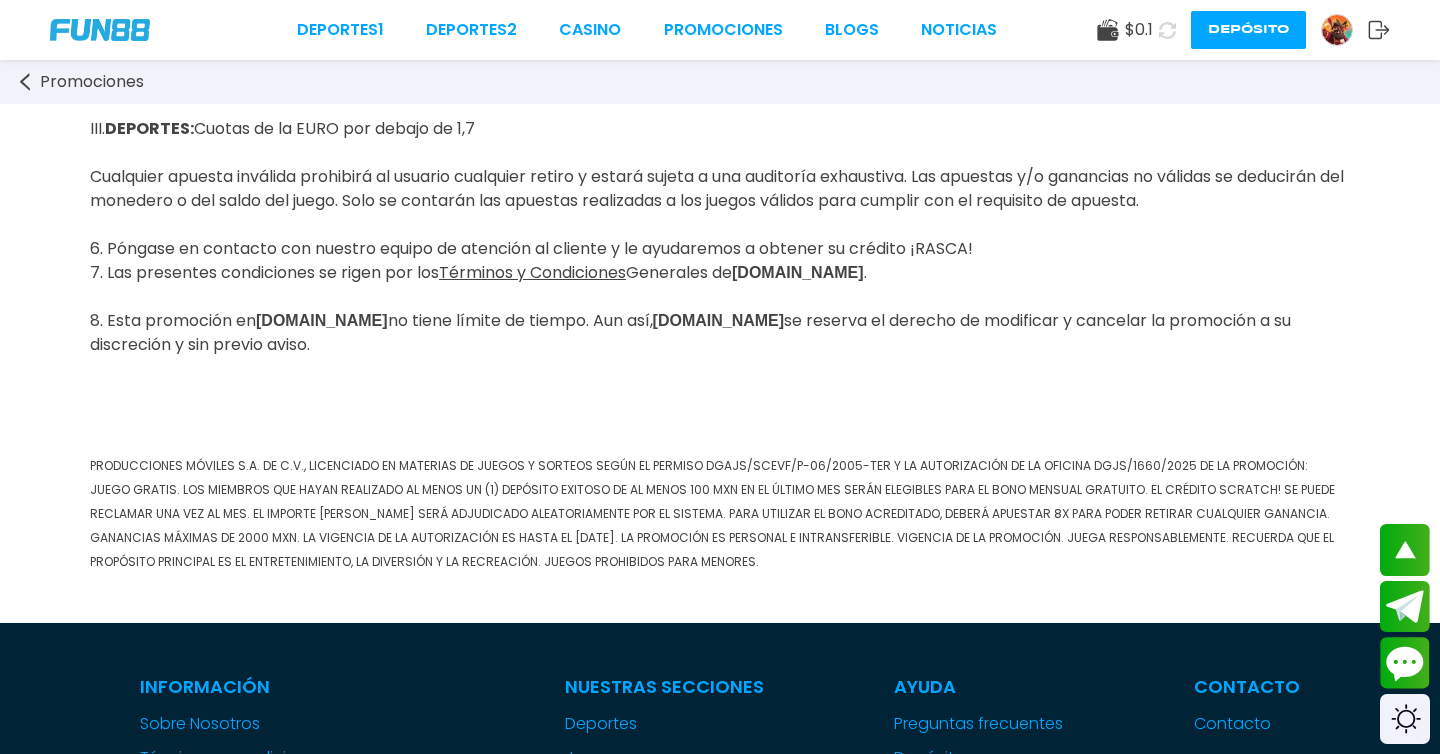 click at bounding box center (1337, 30) 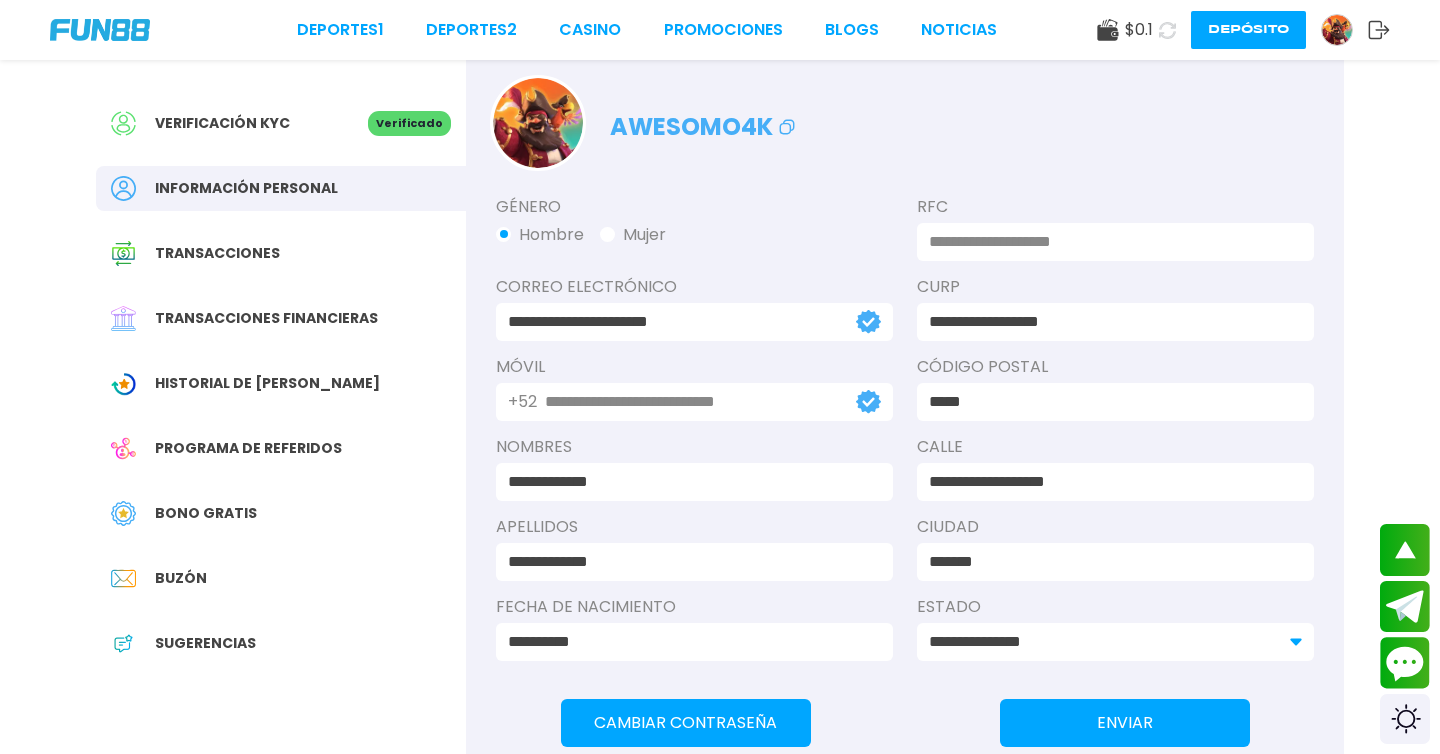 scroll, scrollTop: 0, scrollLeft: 0, axis: both 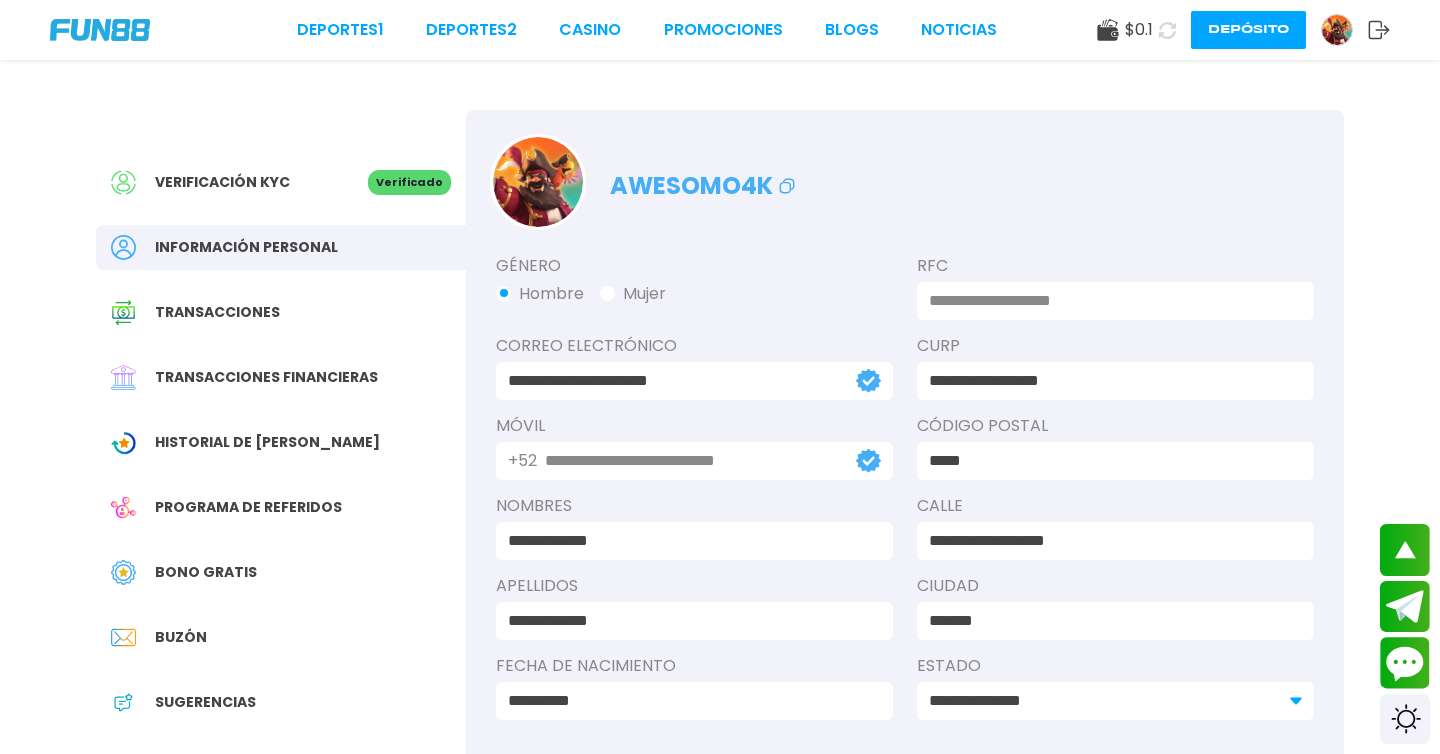 click on "Transacciones" at bounding box center (281, 312) 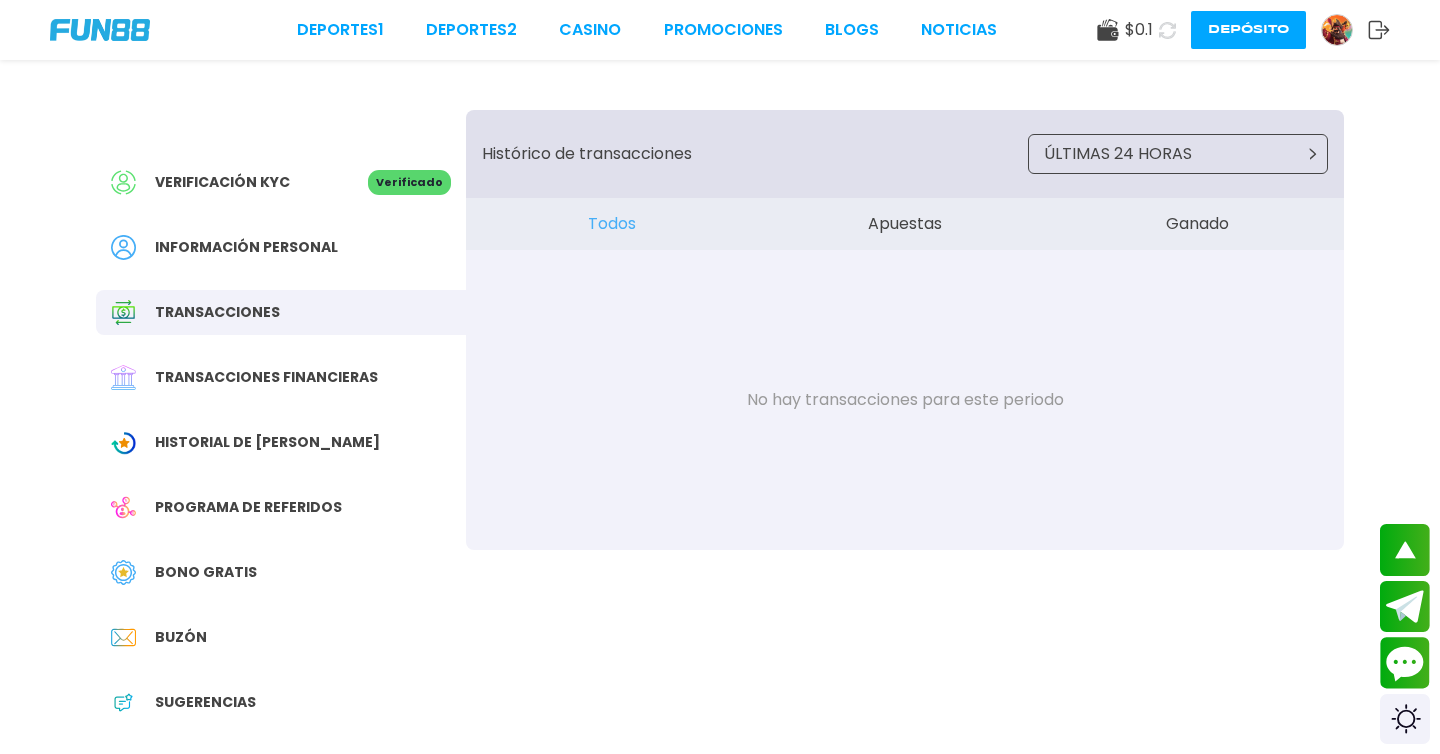 click on "ÚLTIMAS 24 HORAS" at bounding box center [1178, 154] 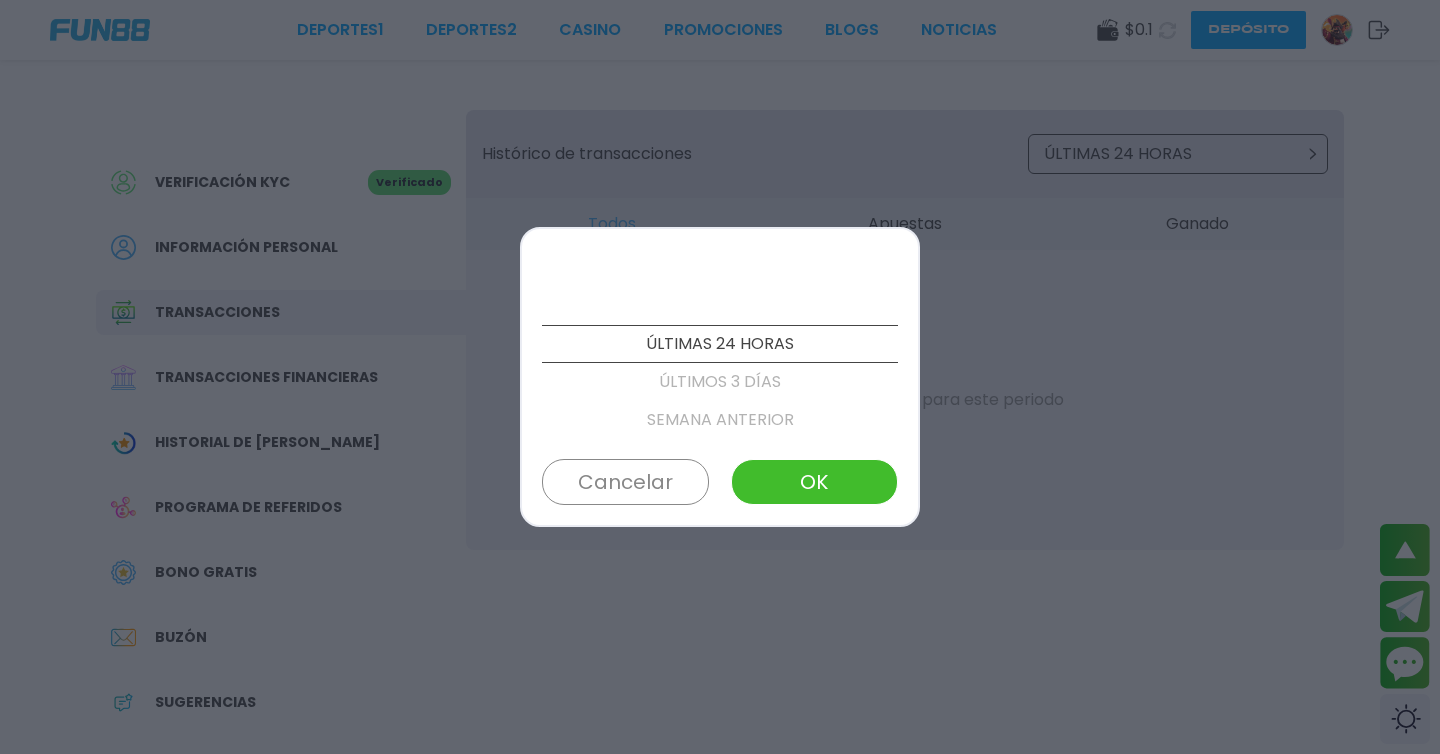 click on "SEMANA ANTERIOR" at bounding box center [720, 420] 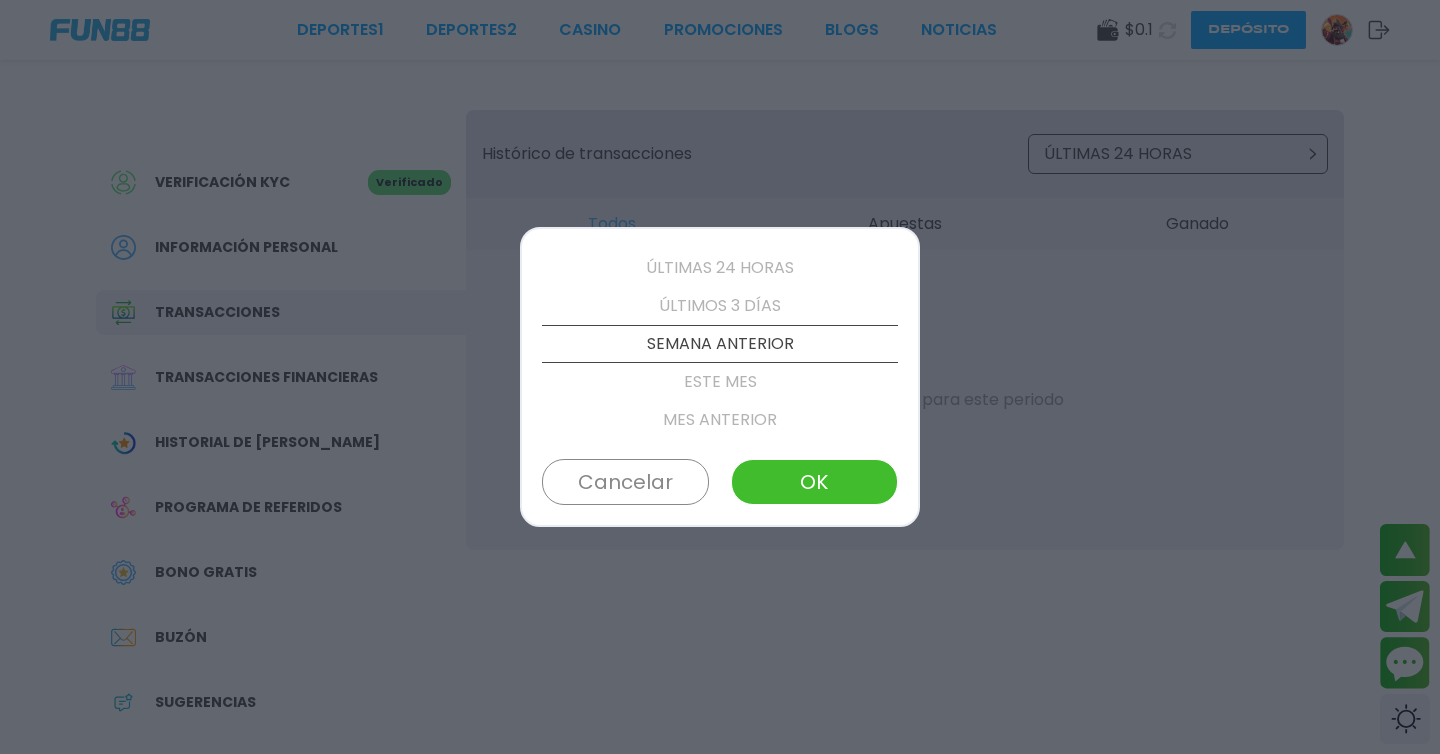 click on "ESTE MES" at bounding box center (720, 382) 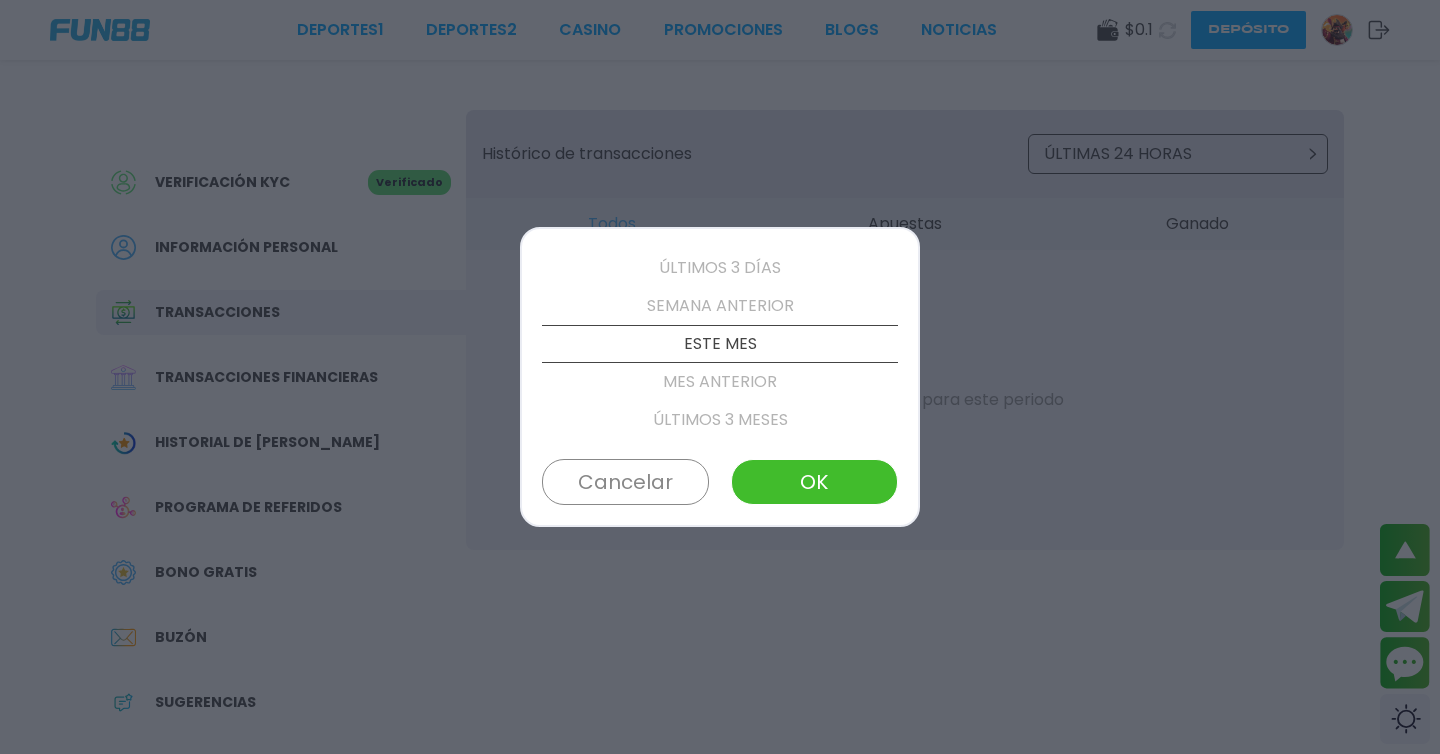 click on "MES ANTERIOR" at bounding box center (720, 382) 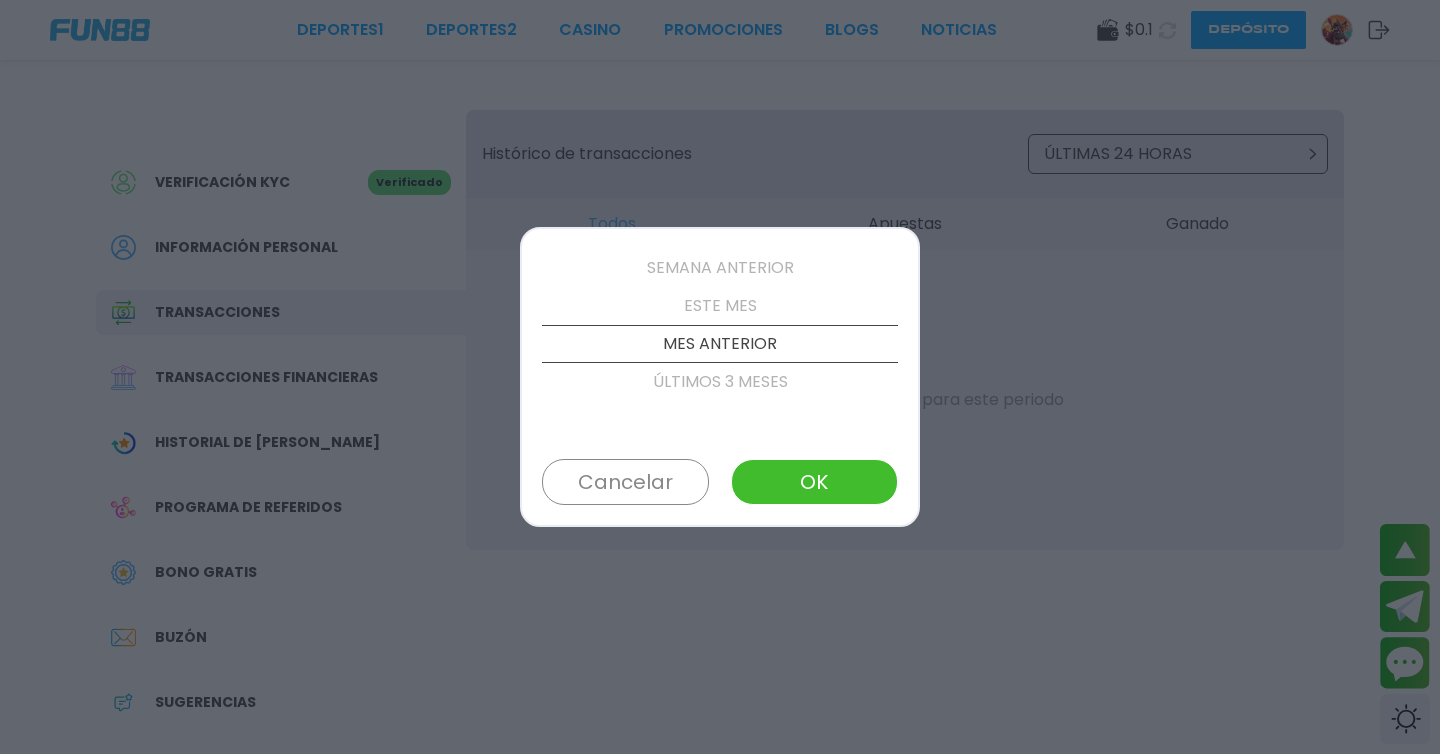 click on "OK" at bounding box center [814, 482] 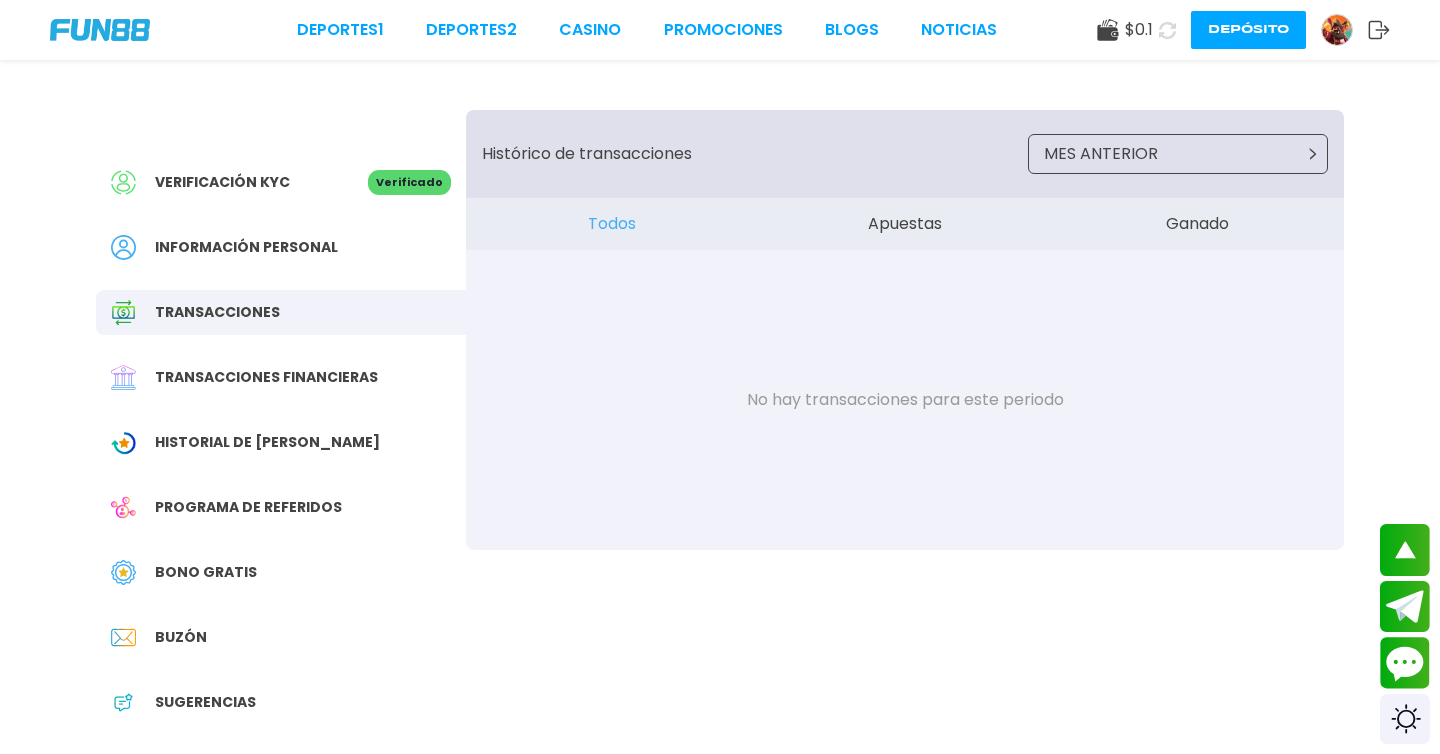 click on "MES ANTERIOR" at bounding box center (1101, 154) 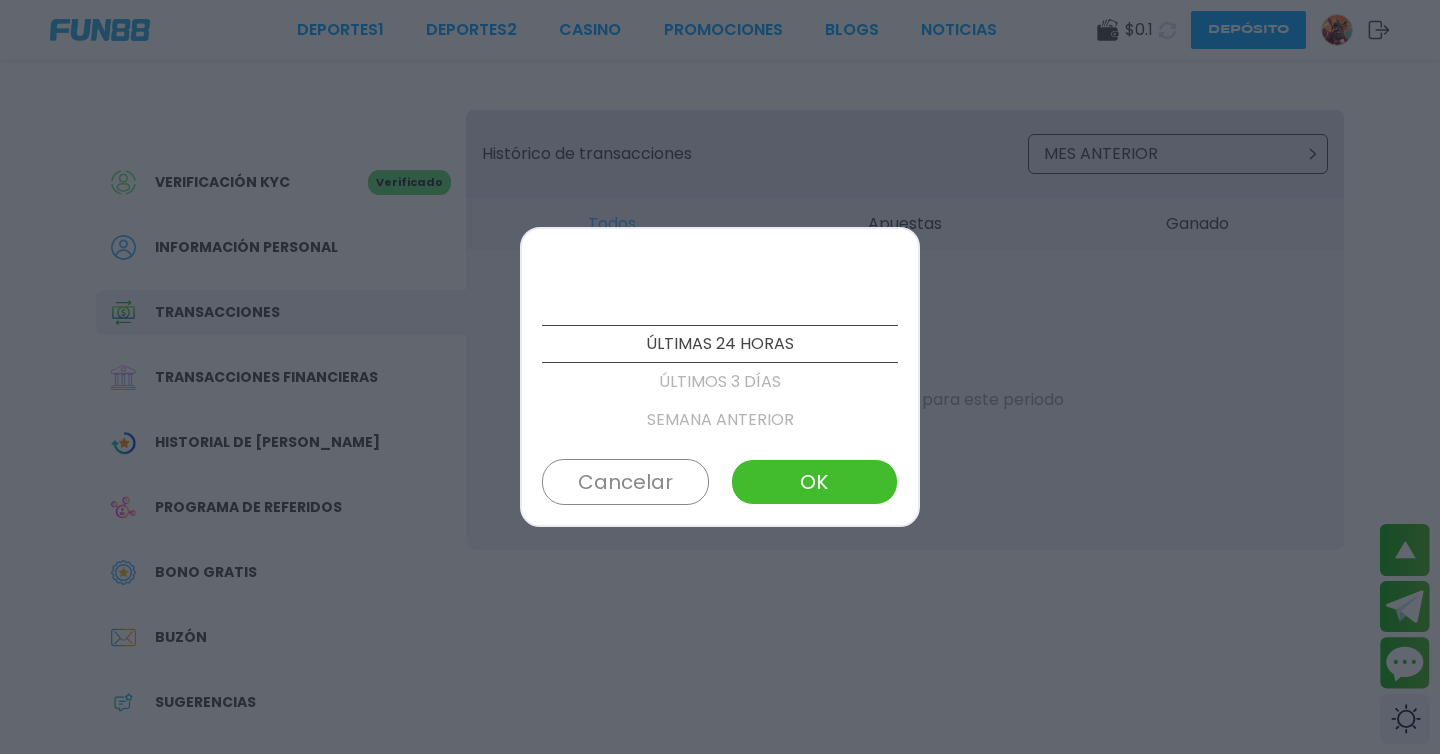 scroll, scrollTop: 152, scrollLeft: 0, axis: vertical 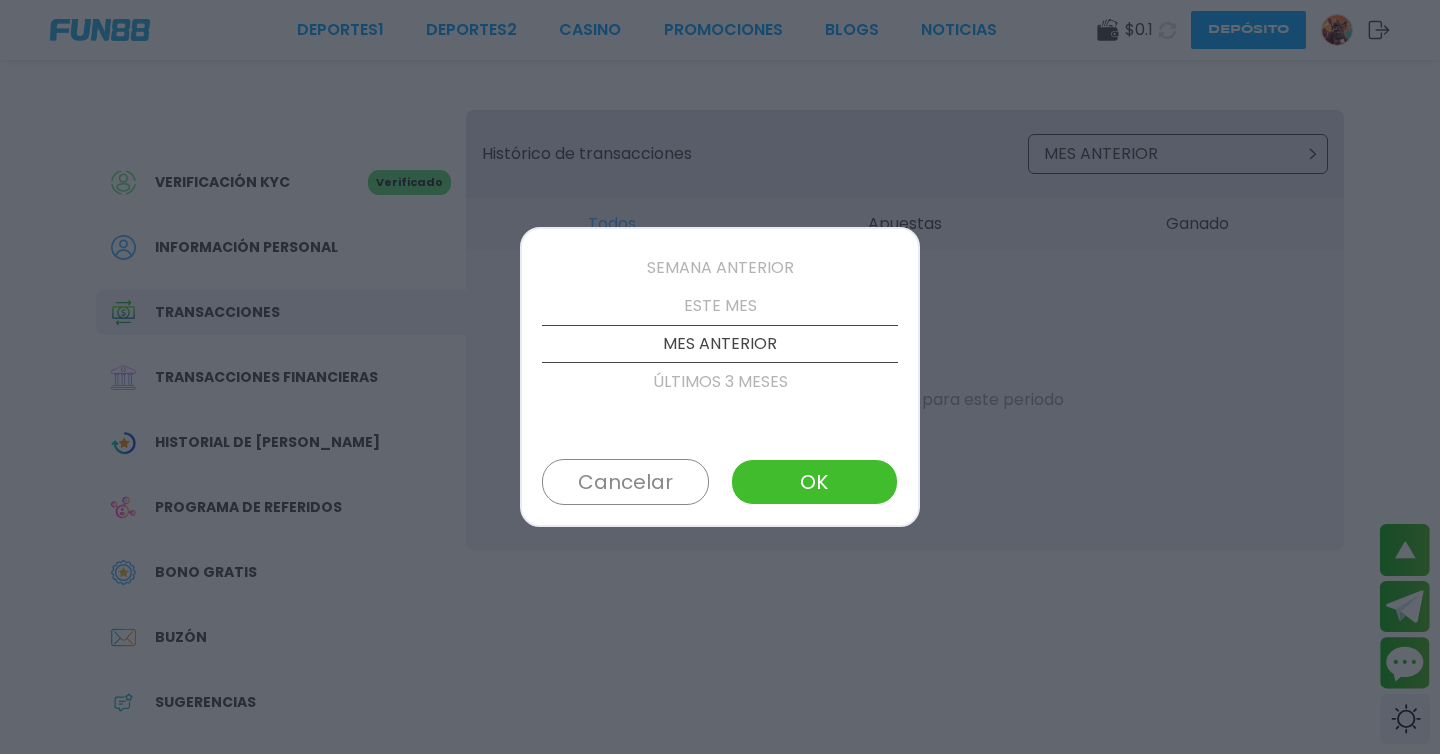 click on "ESTE MES" at bounding box center (720, 306) 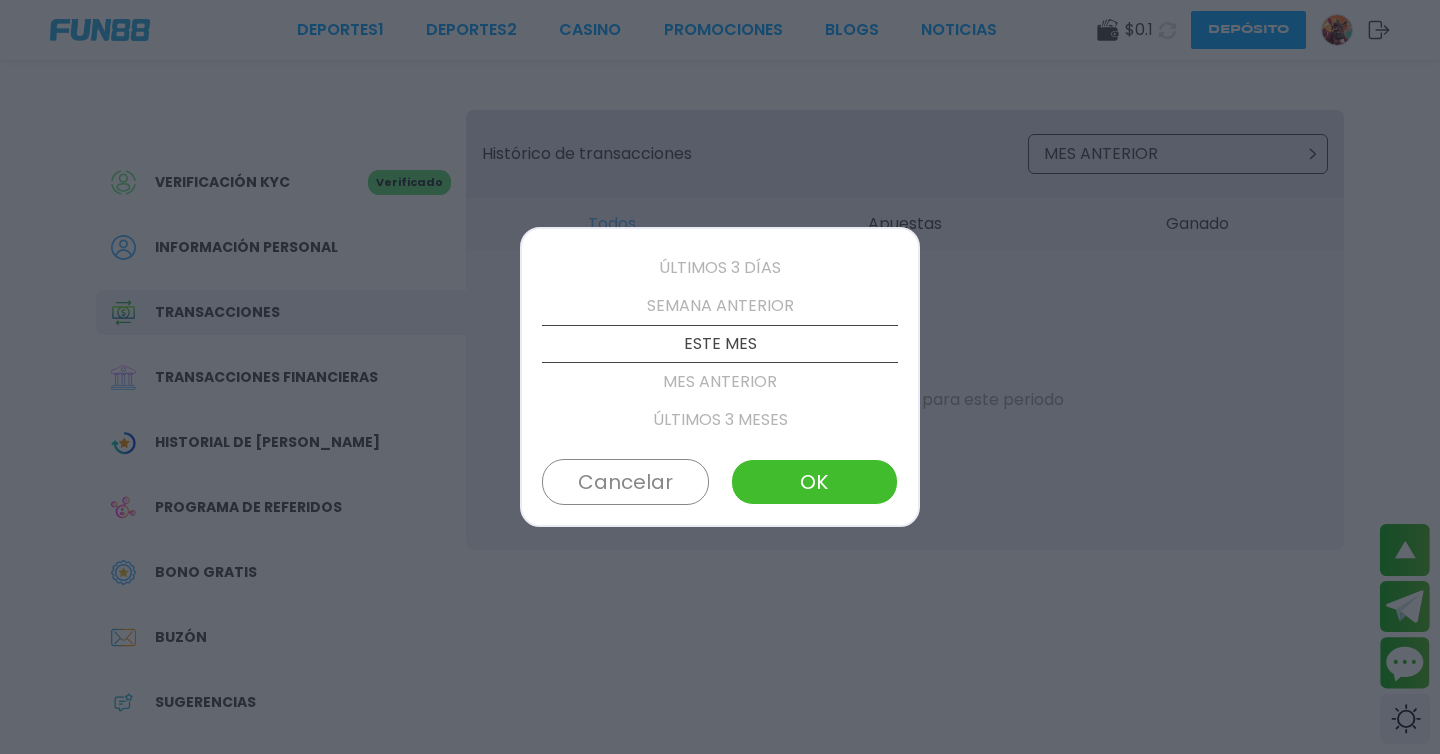 click on "OK" at bounding box center [814, 482] 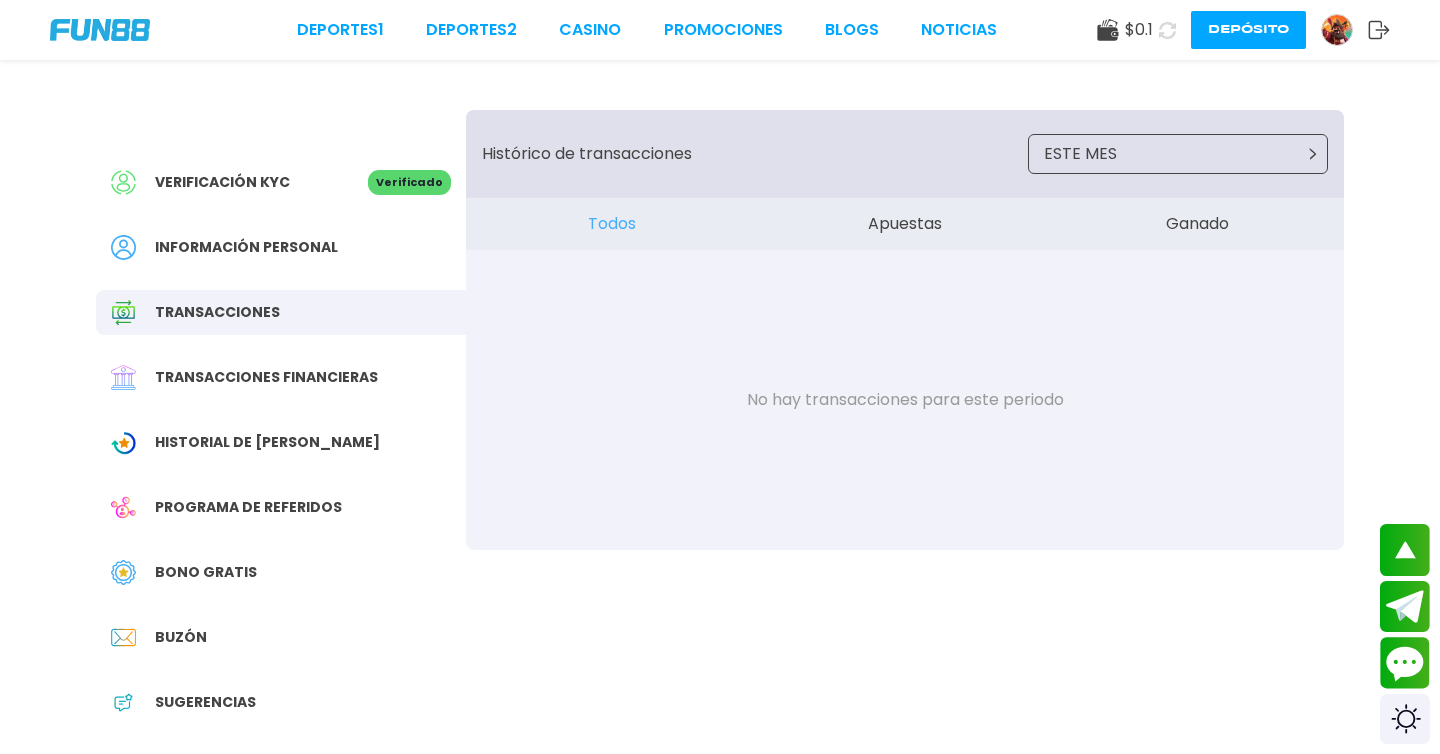 click on "Transacciones financieras" at bounding box center [281, 377] 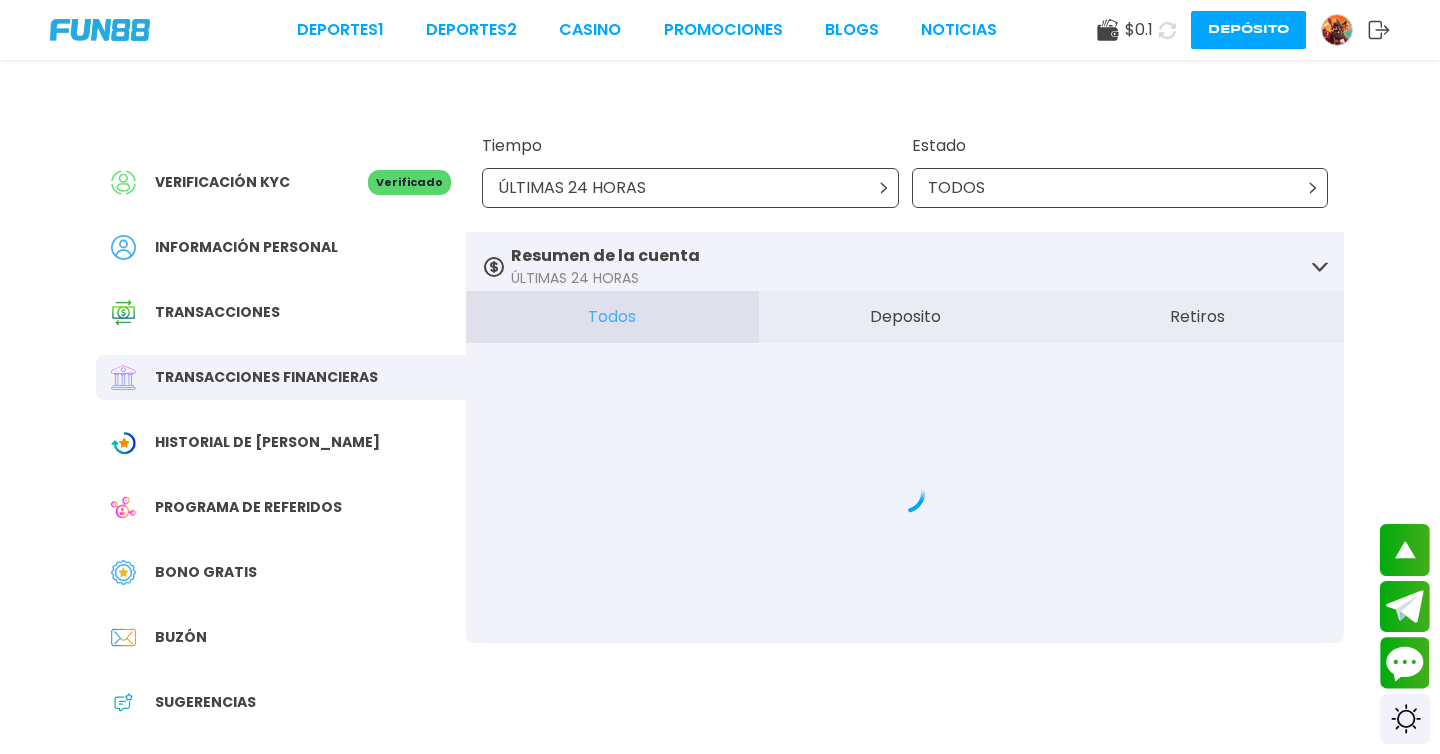 click on "Resumen de la cuenta ÚLTIMAS 24 HORAS" at bounding box center [905, 266] 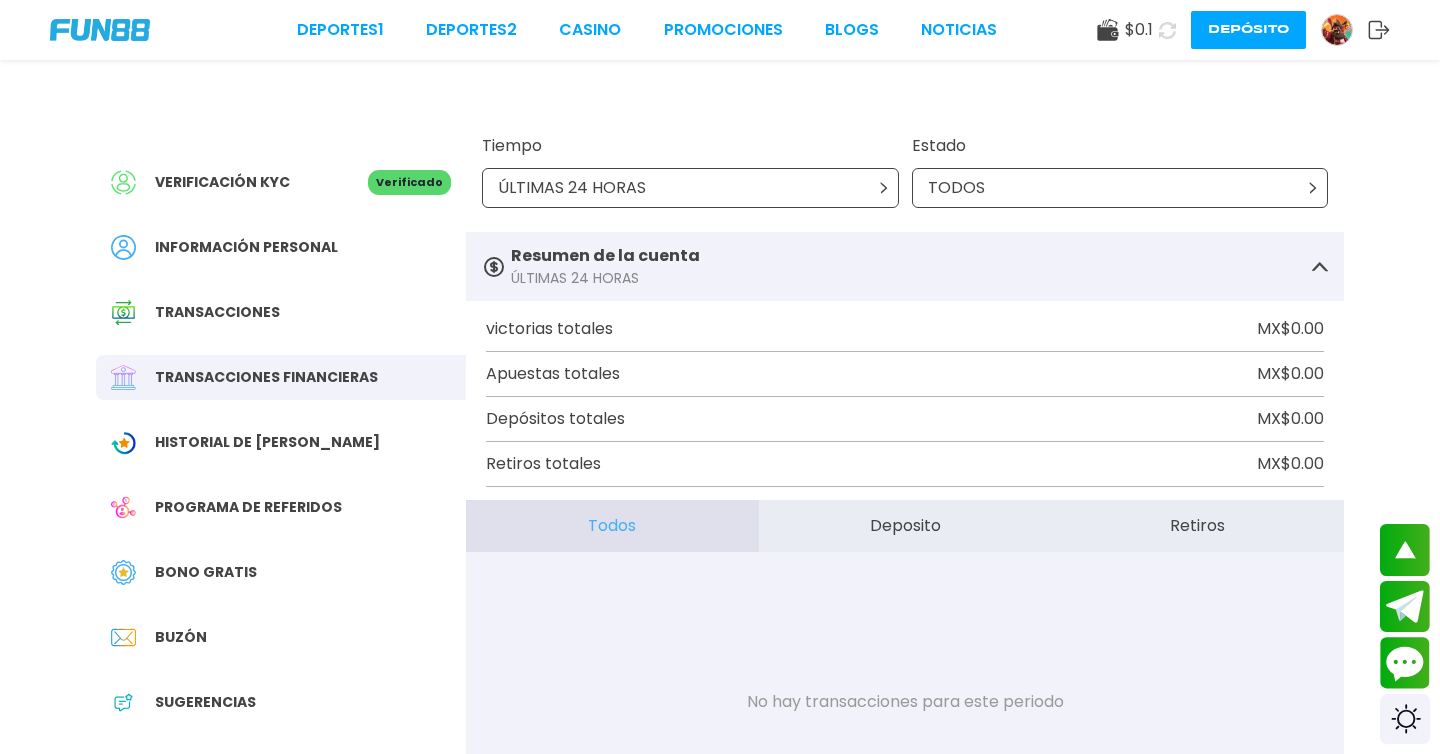 click on "ÚLTIMAS 24 HORAS" at bounding box center (690, 188) 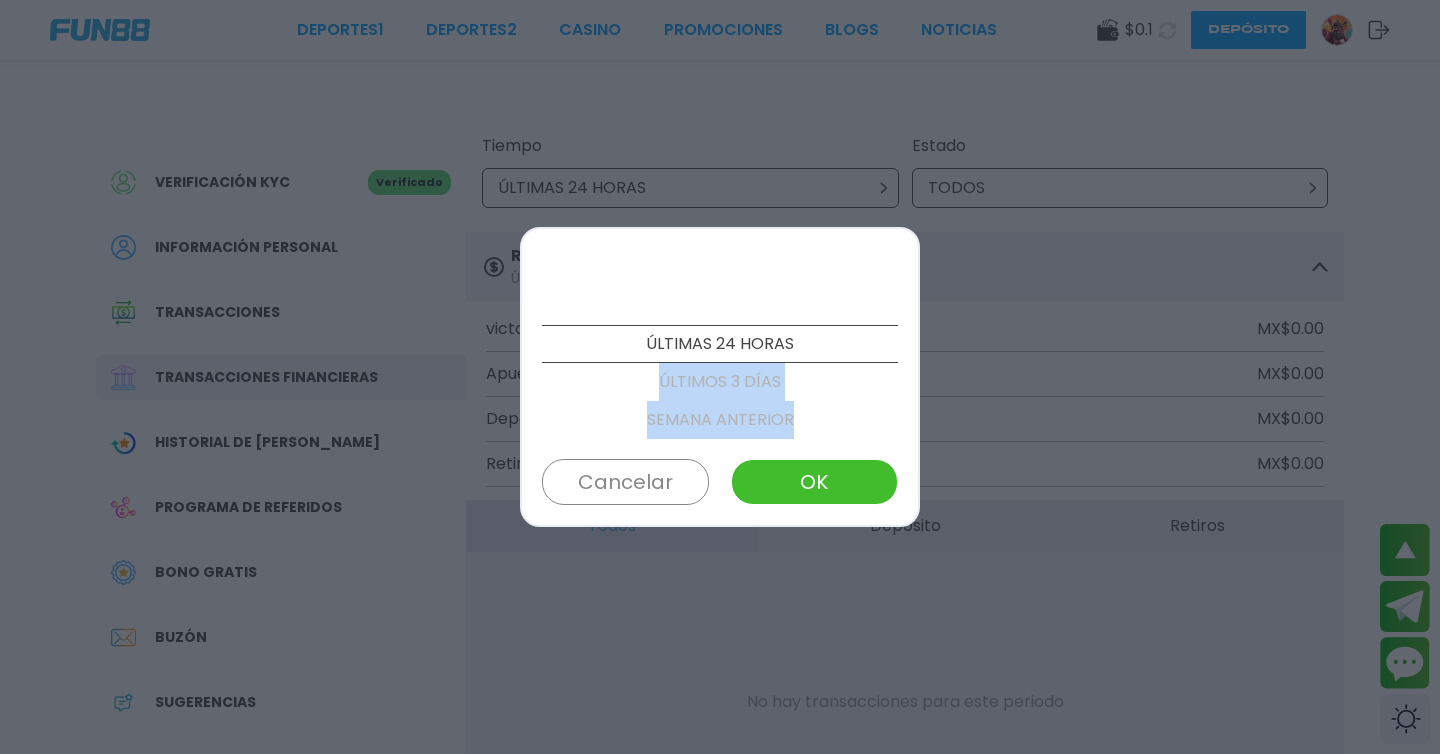 drag, startPoint x: 765, startPoint y: 415, endPoint x: 768, endPoint y: 315, distance: 100.04499 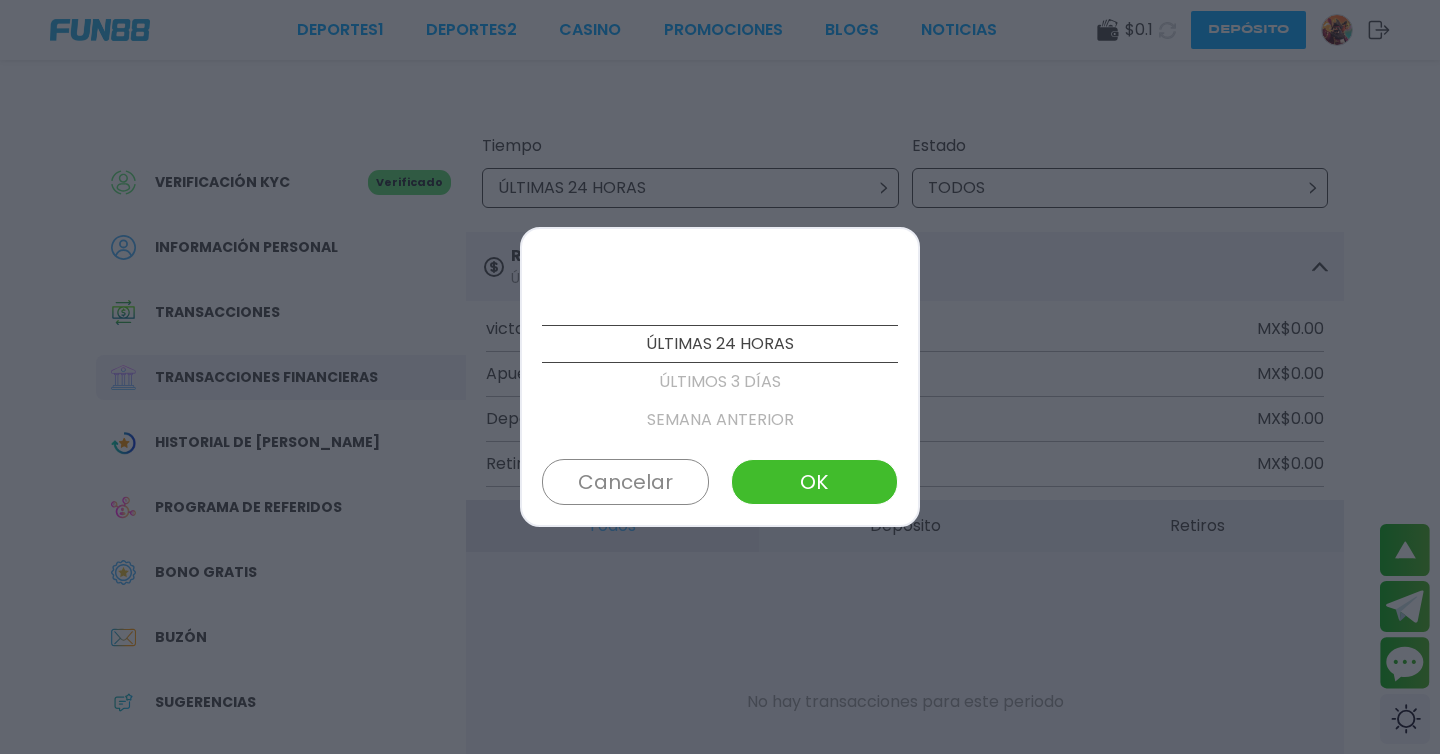 click on "ÚLTIMAS 24 HORAS ÚLTIMOS 3 DÍAS SEMANA ANTERIOR ESTE MES MES ANTERIOR ÚLTIMOS 3 MESES PERSONALIZADO Cancelar OK" at bounding box center [720, 377] 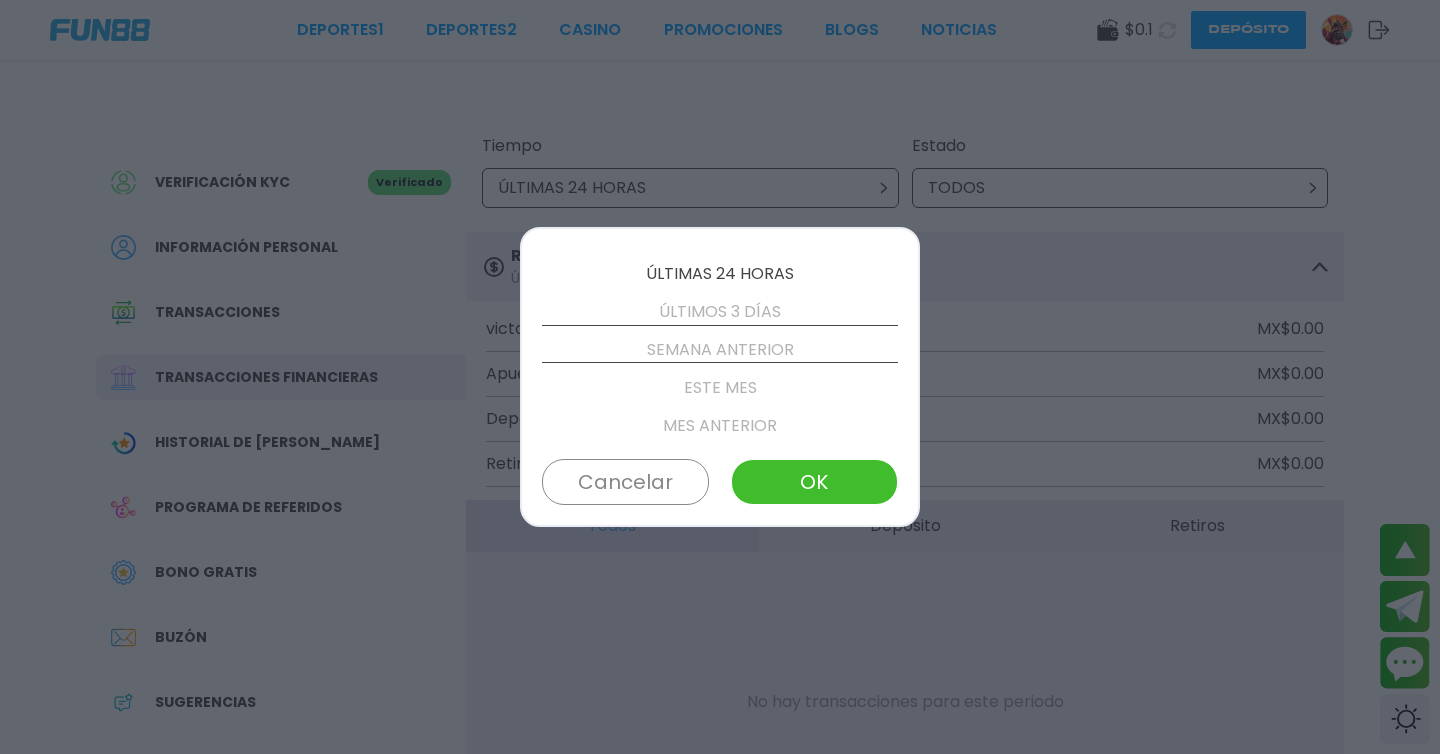 scroll, scrollTop: 76, scrollLeft: 0, axis: vertical 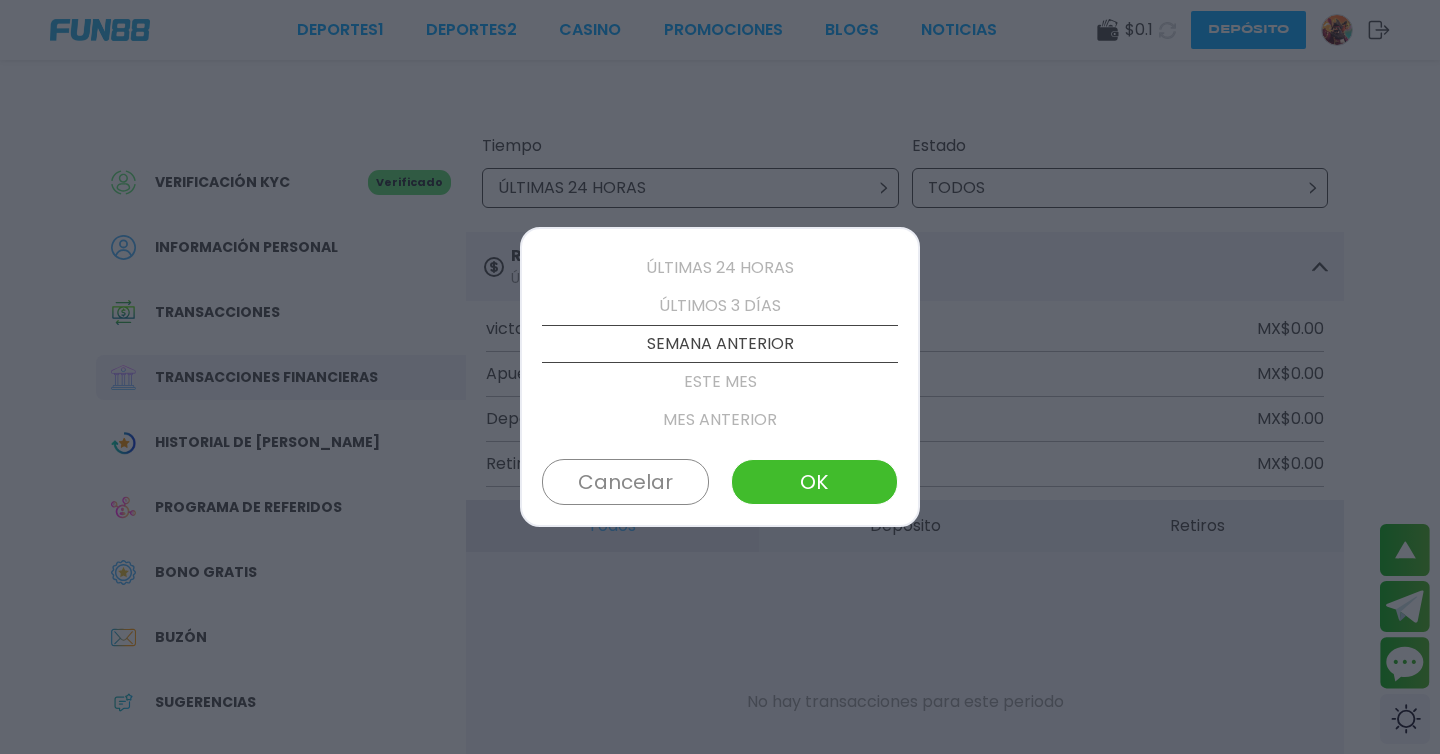 click on "ESTE MES" at bounding box center (720, 382) 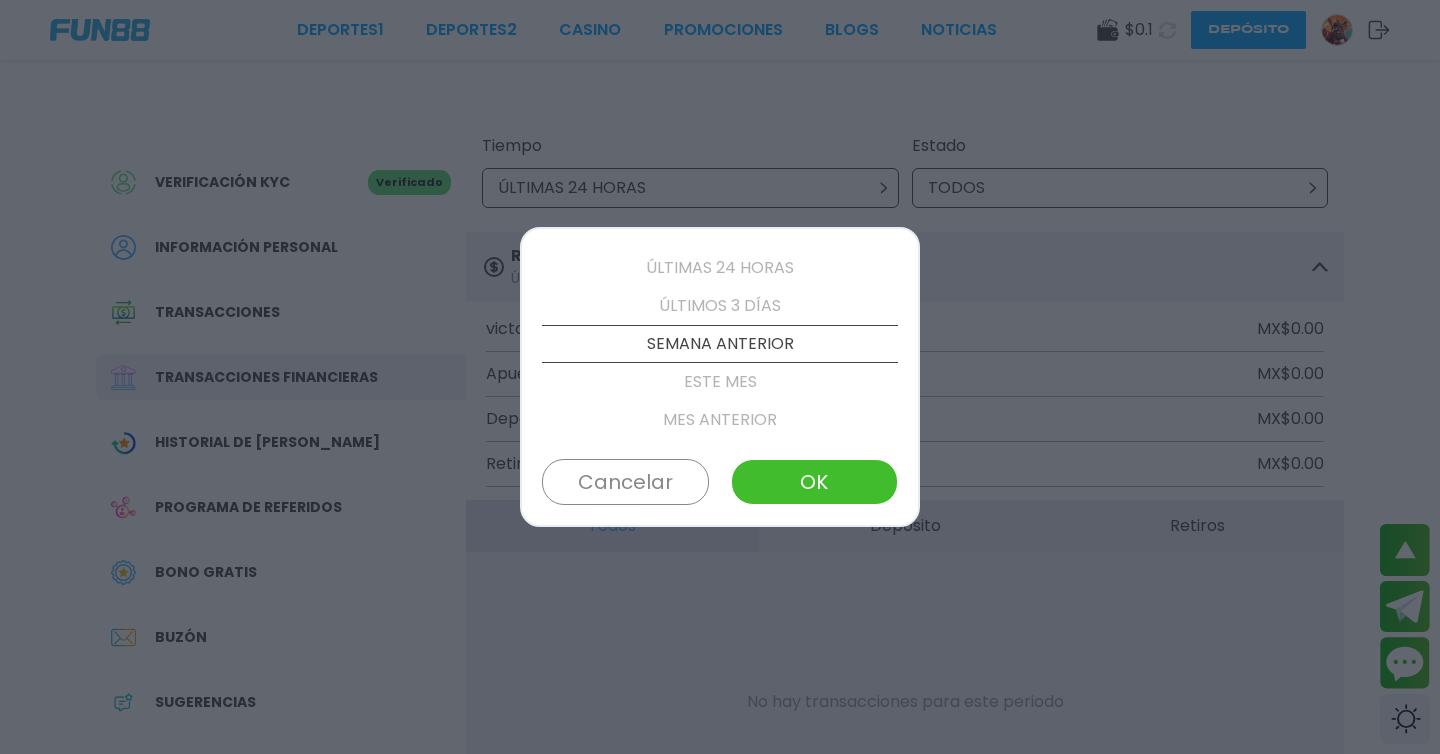 scroll, scrollTop: 114, scrollLeft: 0, axis: vertical 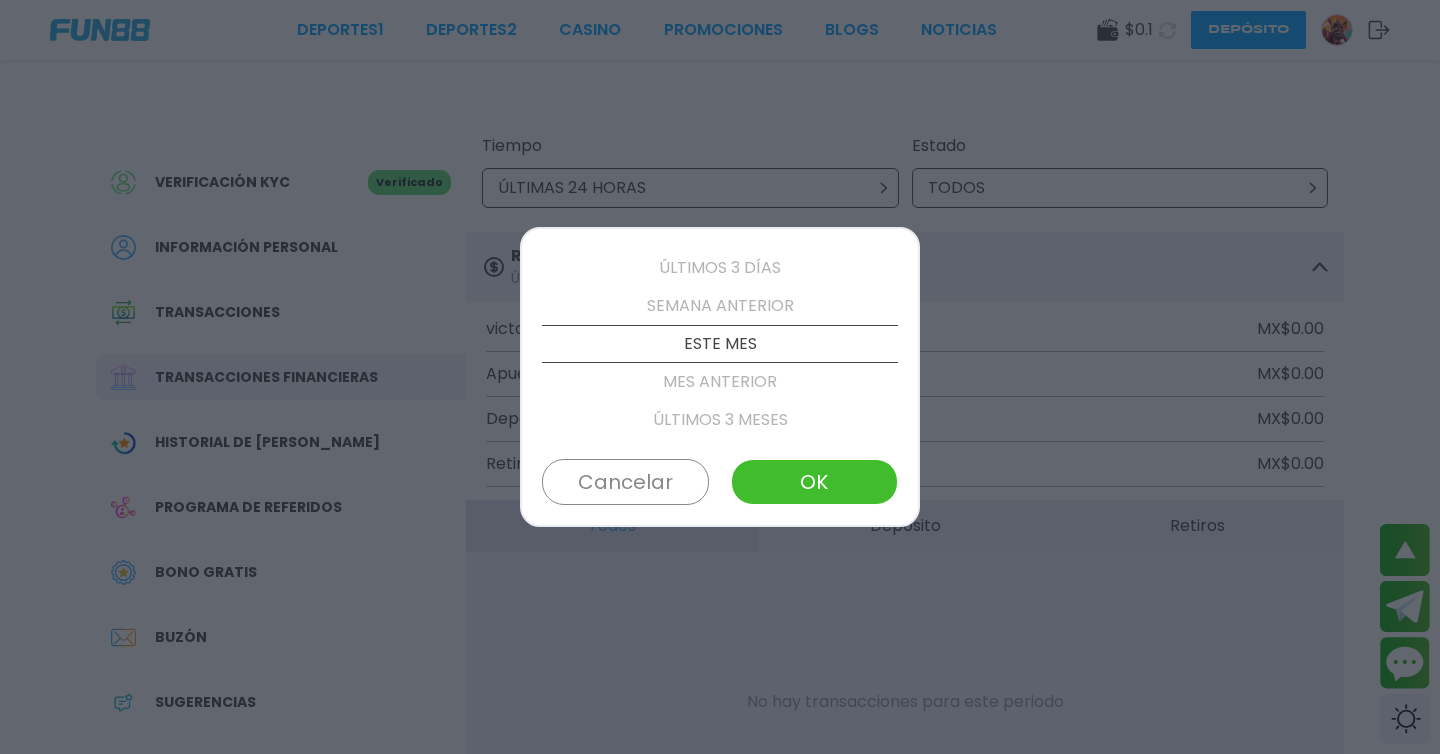 click on "OK" at bounding box center (814, 482) 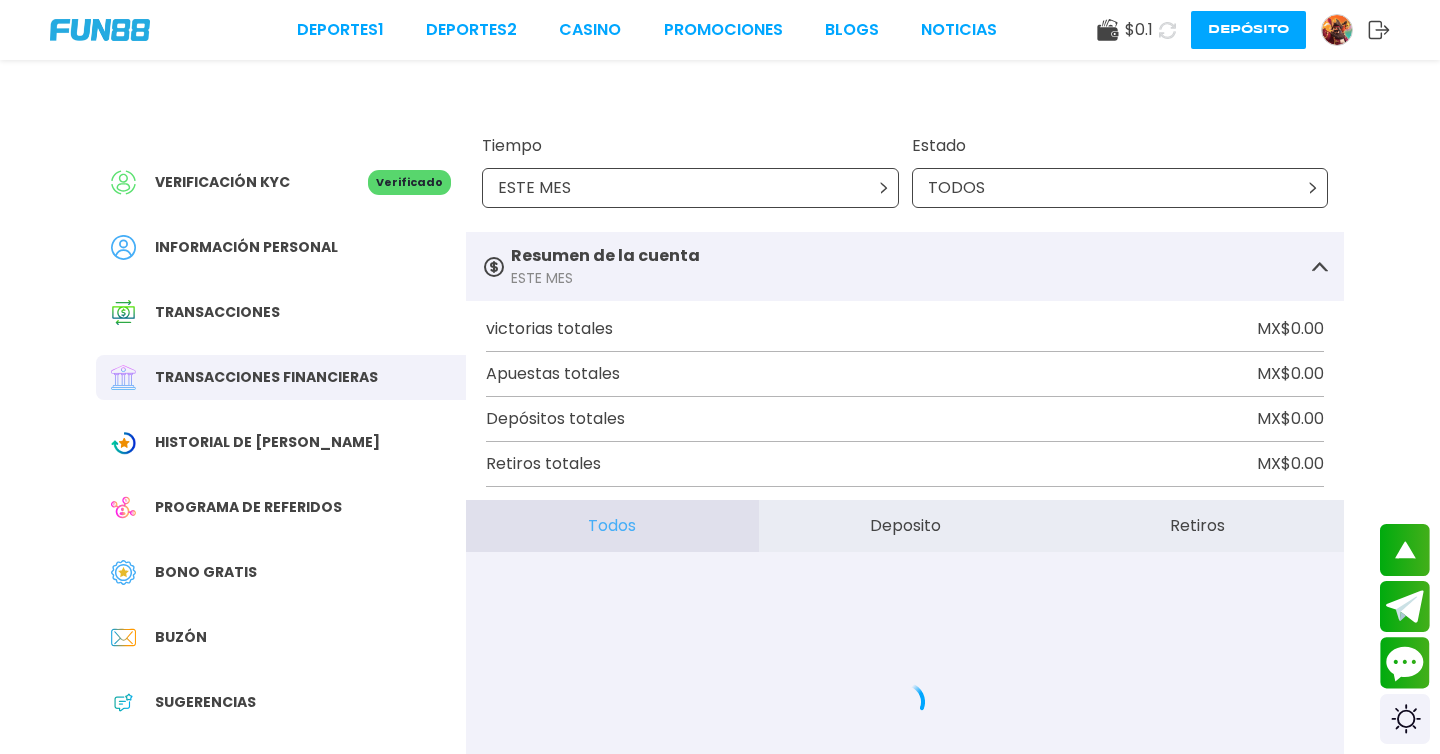 click on "ESTE MES" at bounding box center [690, 188] 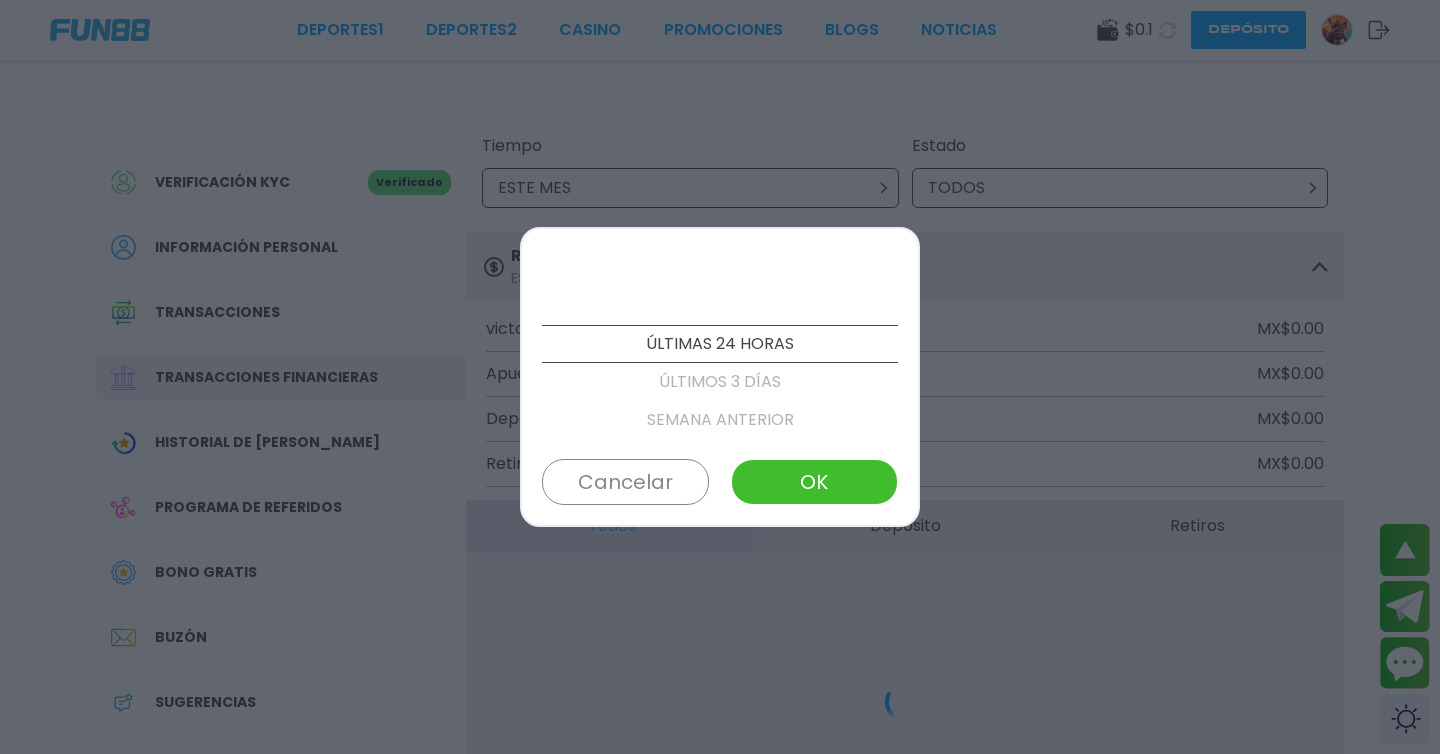 scroll, scrollTop: 114, scrollLeft: 0, axis: vertical 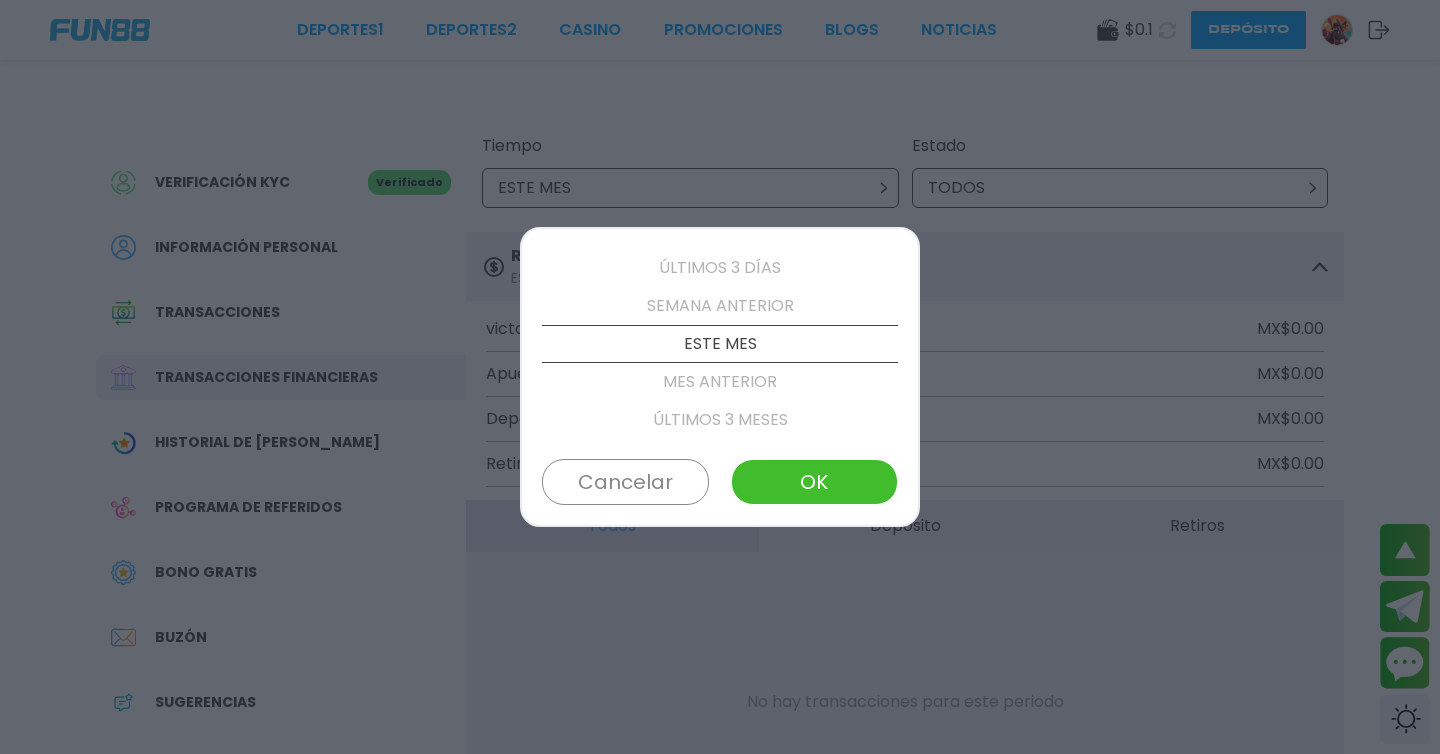 click on "MES ANTERIOR" at bounding box center (720, 382) 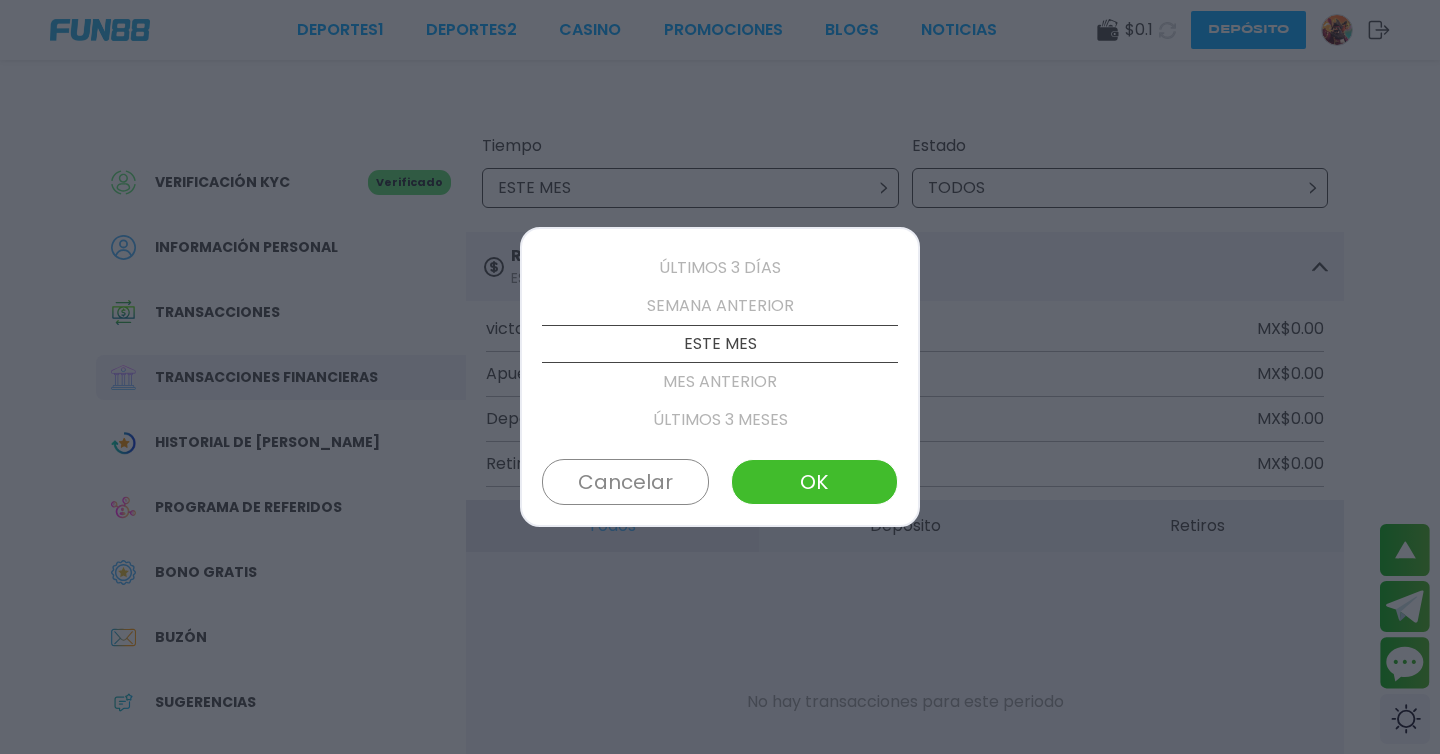 scroll, scrollTop: 152, scrollLeft: 0, axis: vertical 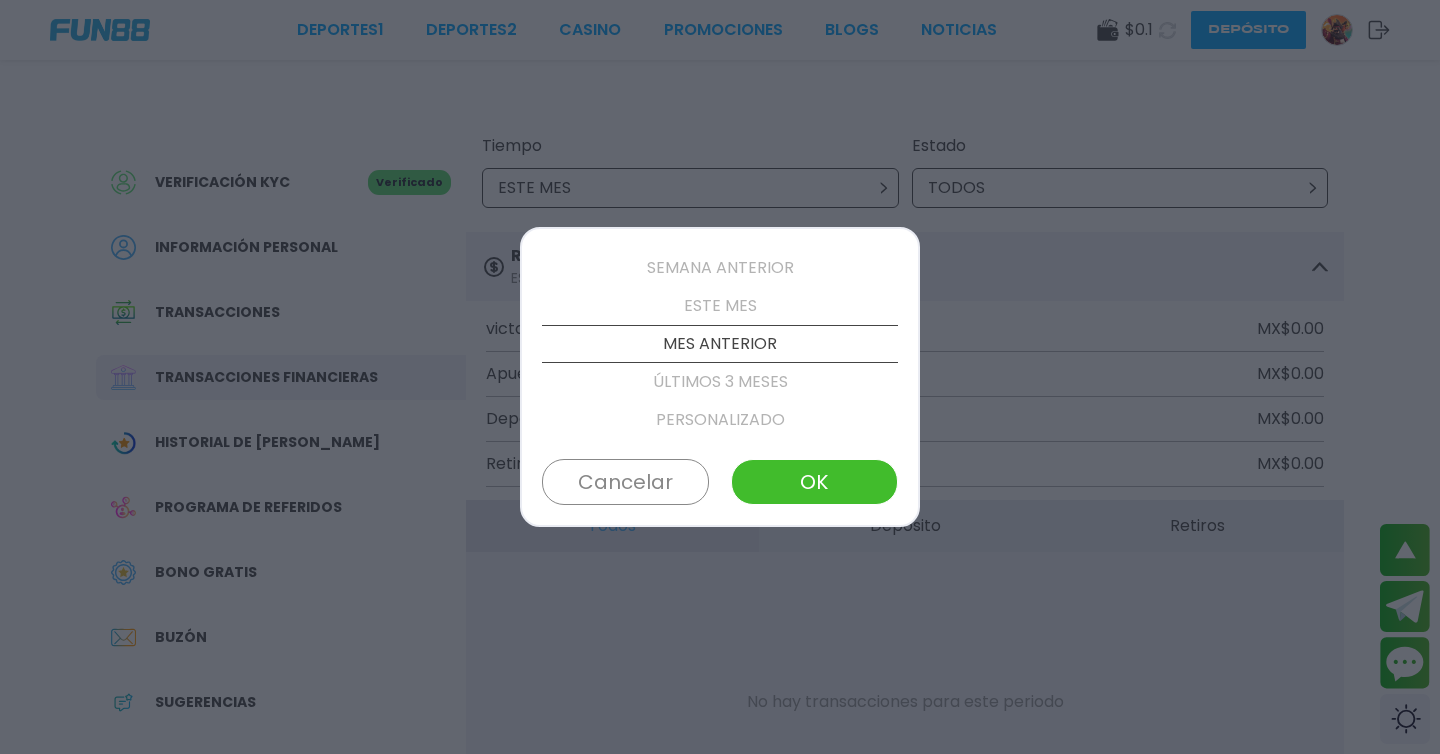 click on "OK" at bounding box center (814, 482) 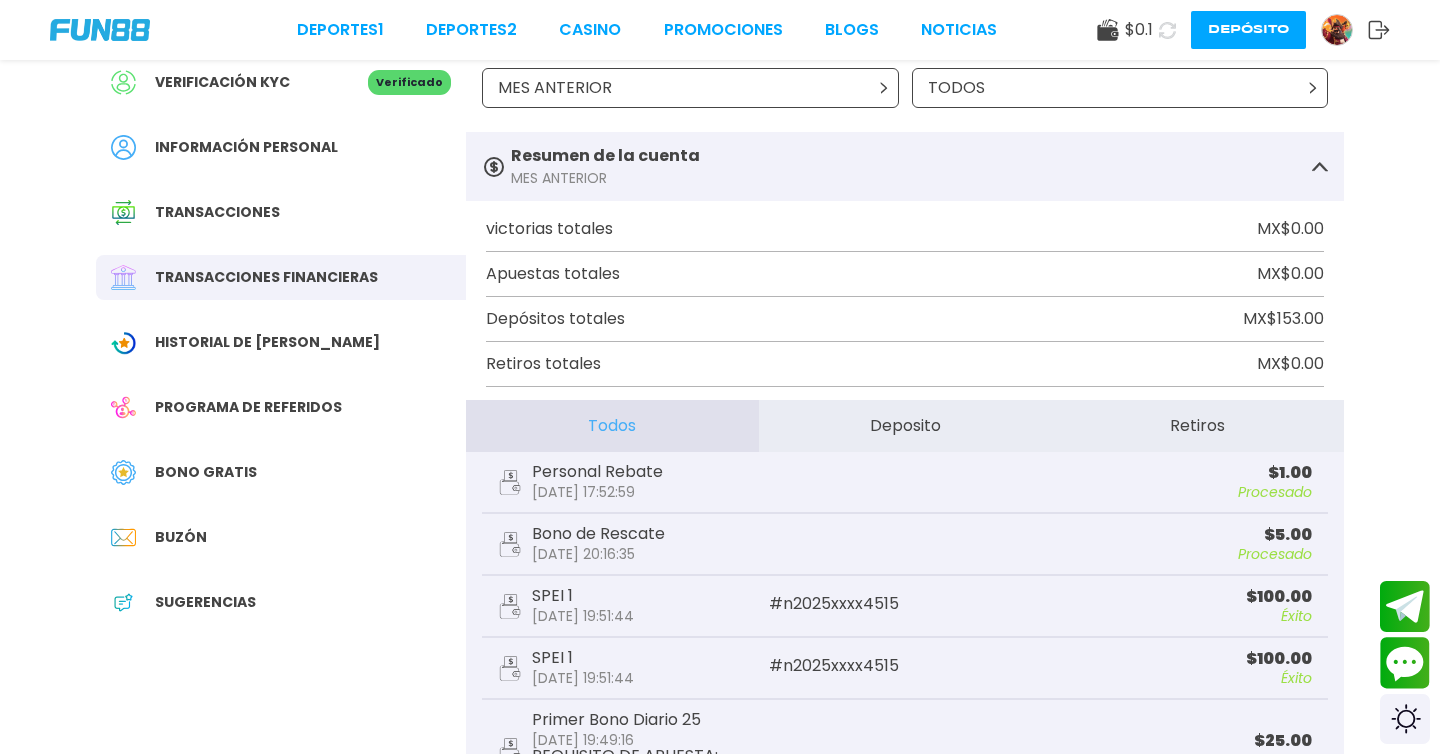 scroll, scrollTop: 105, scrollLeft: 0, axis: vertical 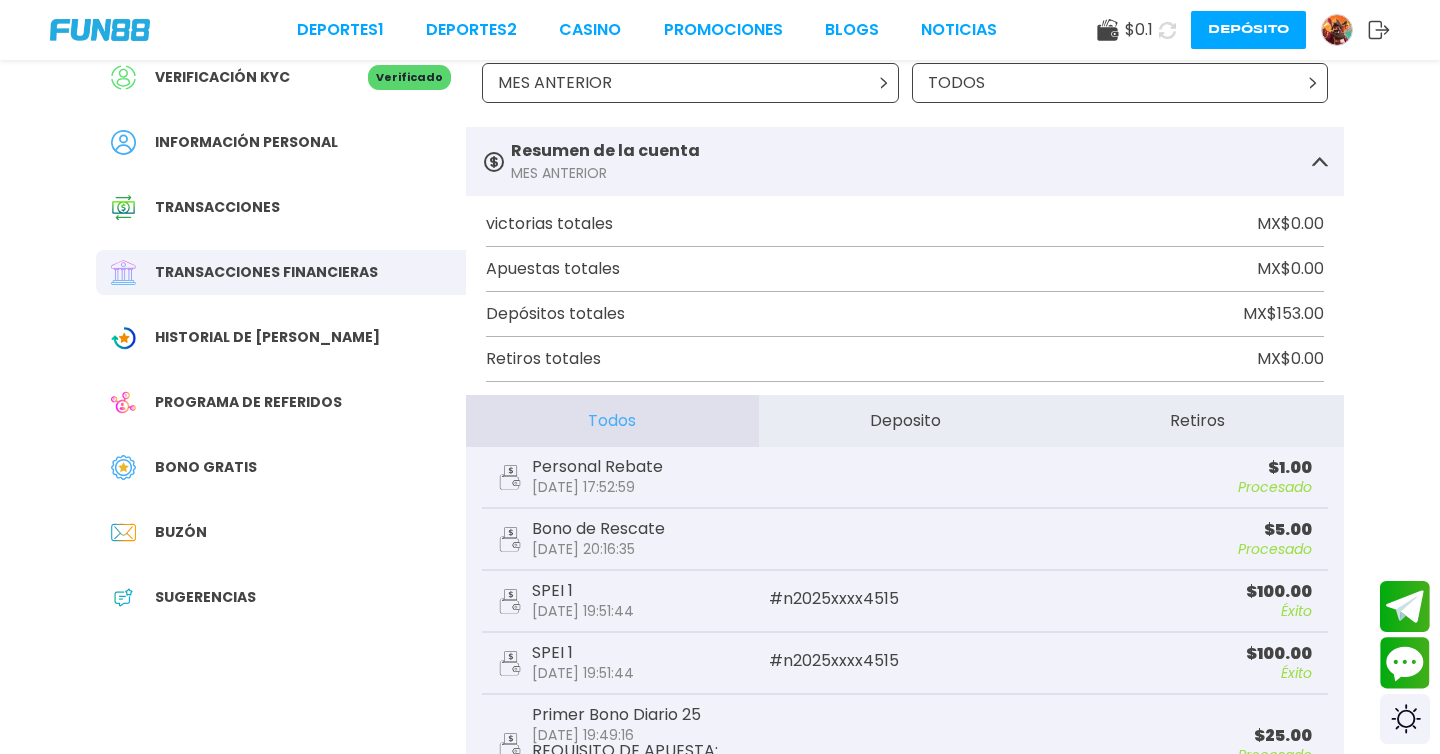 click on "Historial de [PERSON_NAME]" at bounding box center (267, 337) 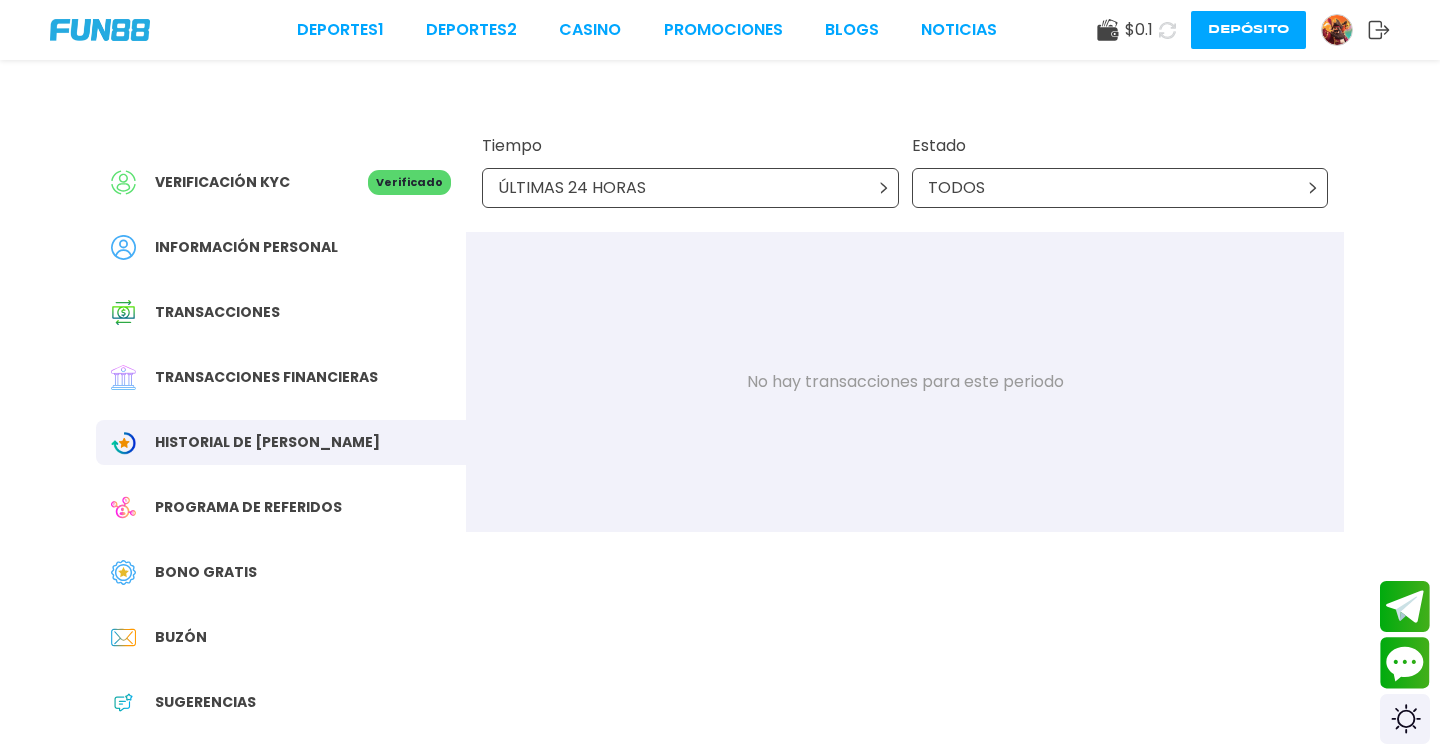 click on "Bono Gratis" at bounding box center [281, 572] 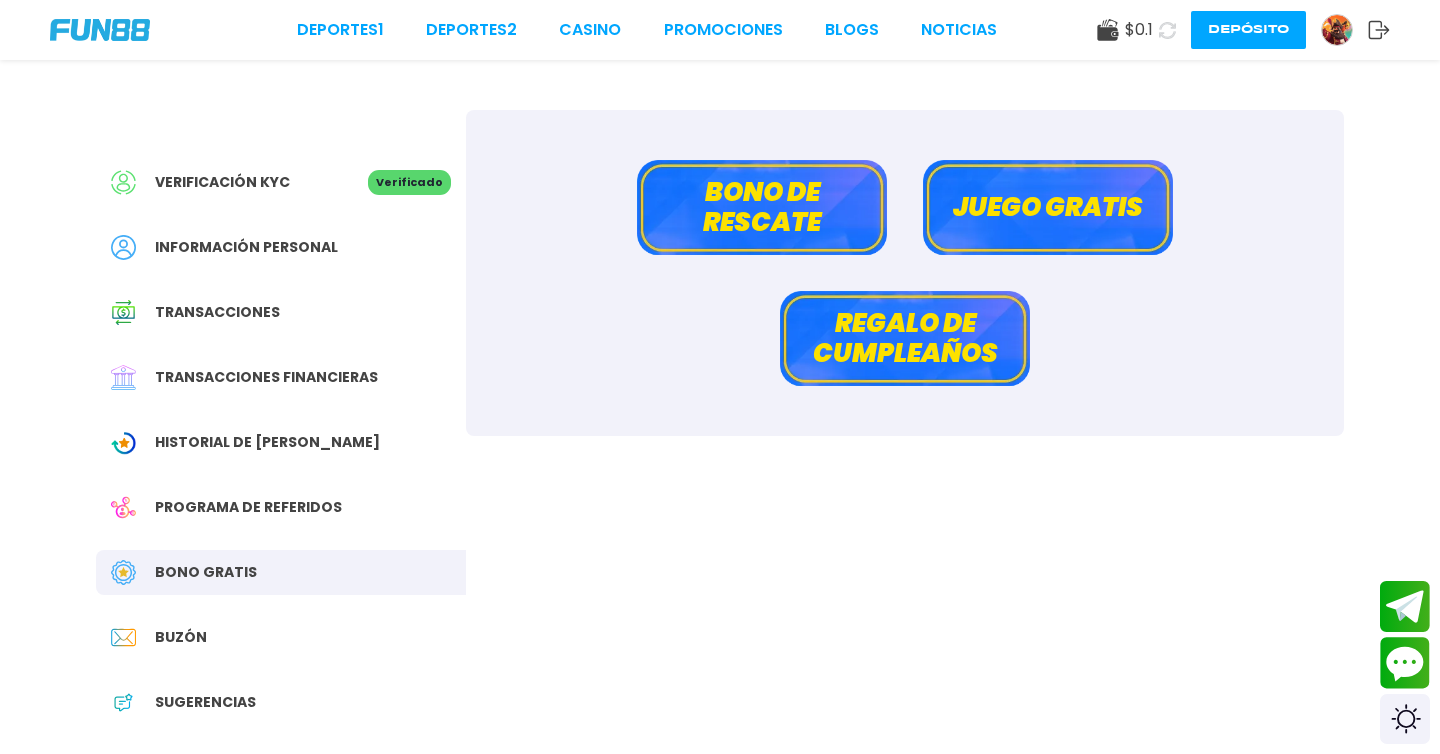 click on "Juego gratis" at bounding box center (1048, 207) 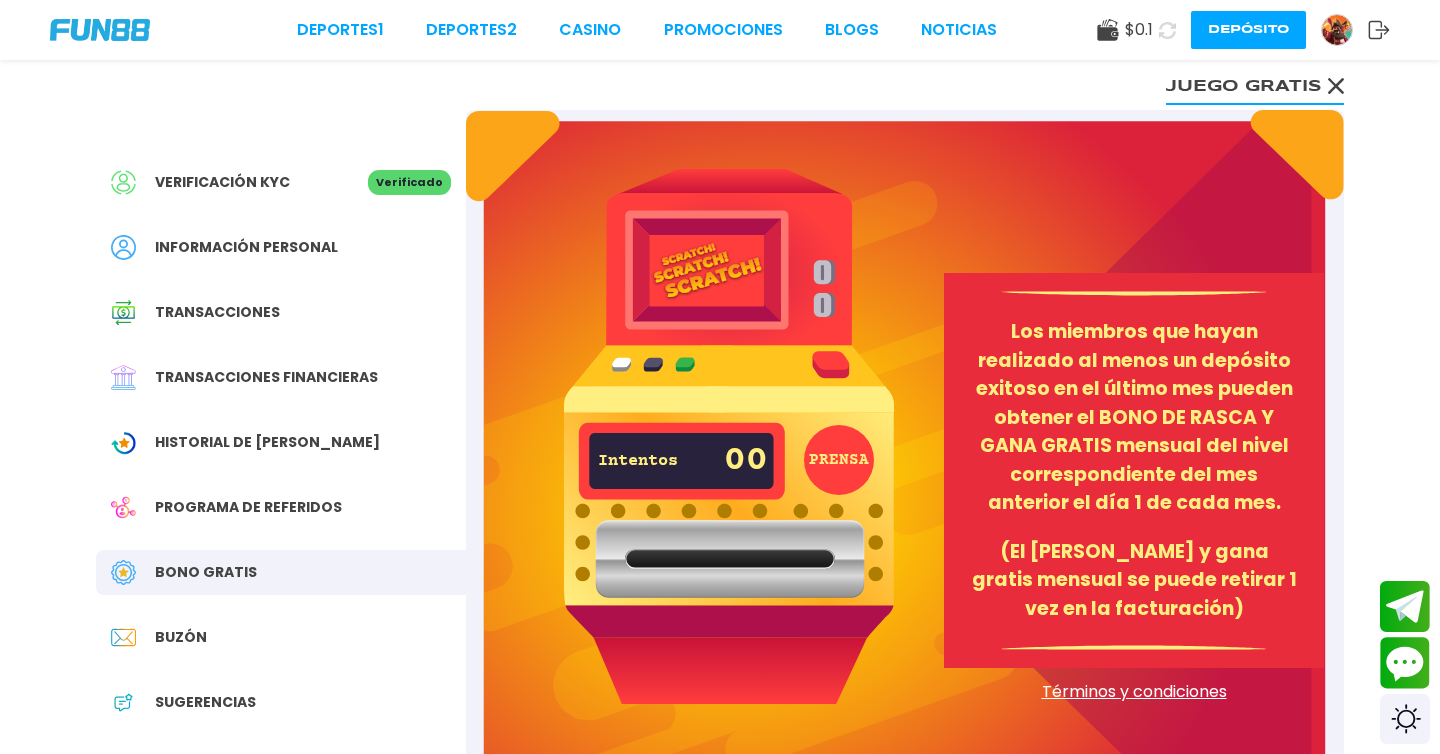 click on "PRENSA" at bounding box center (839, 460) 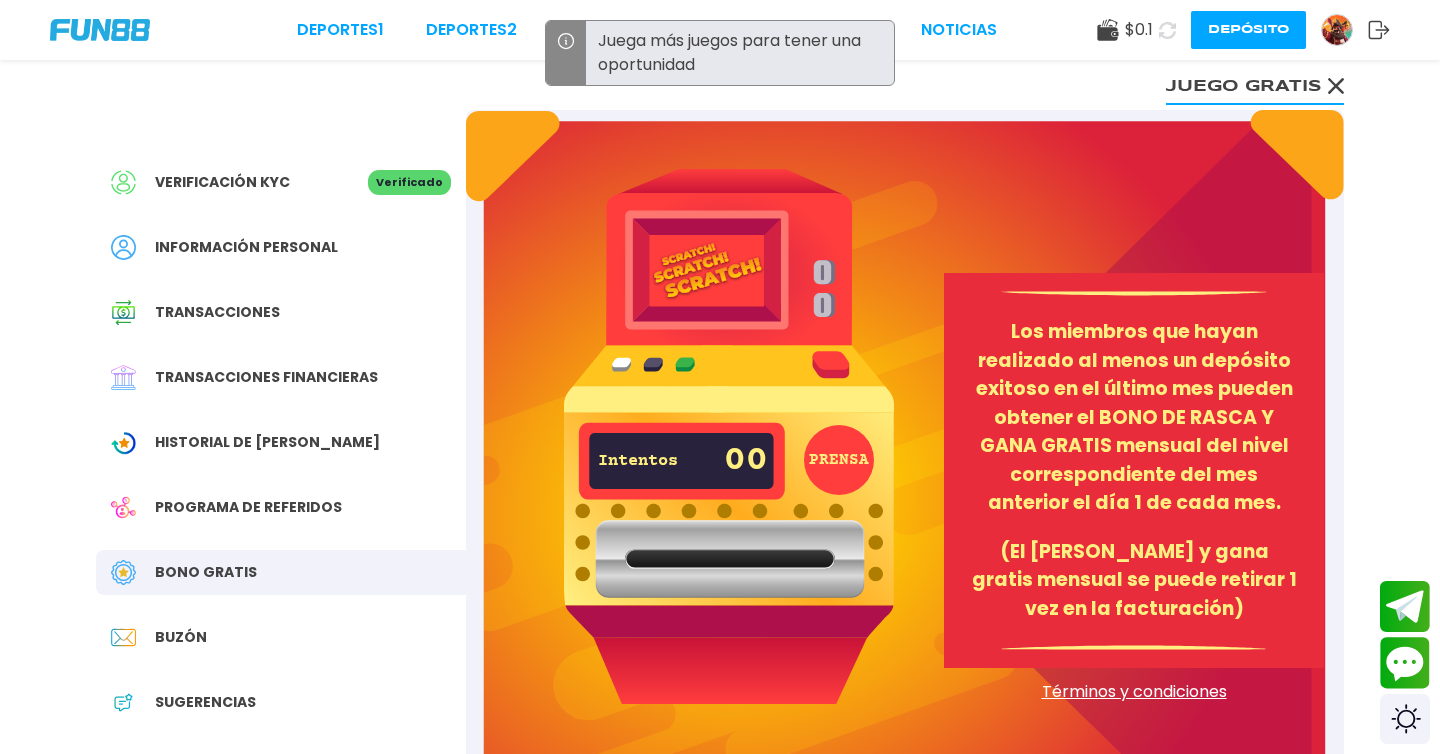 click on "PRENSA" at bounding box center [839, 460] 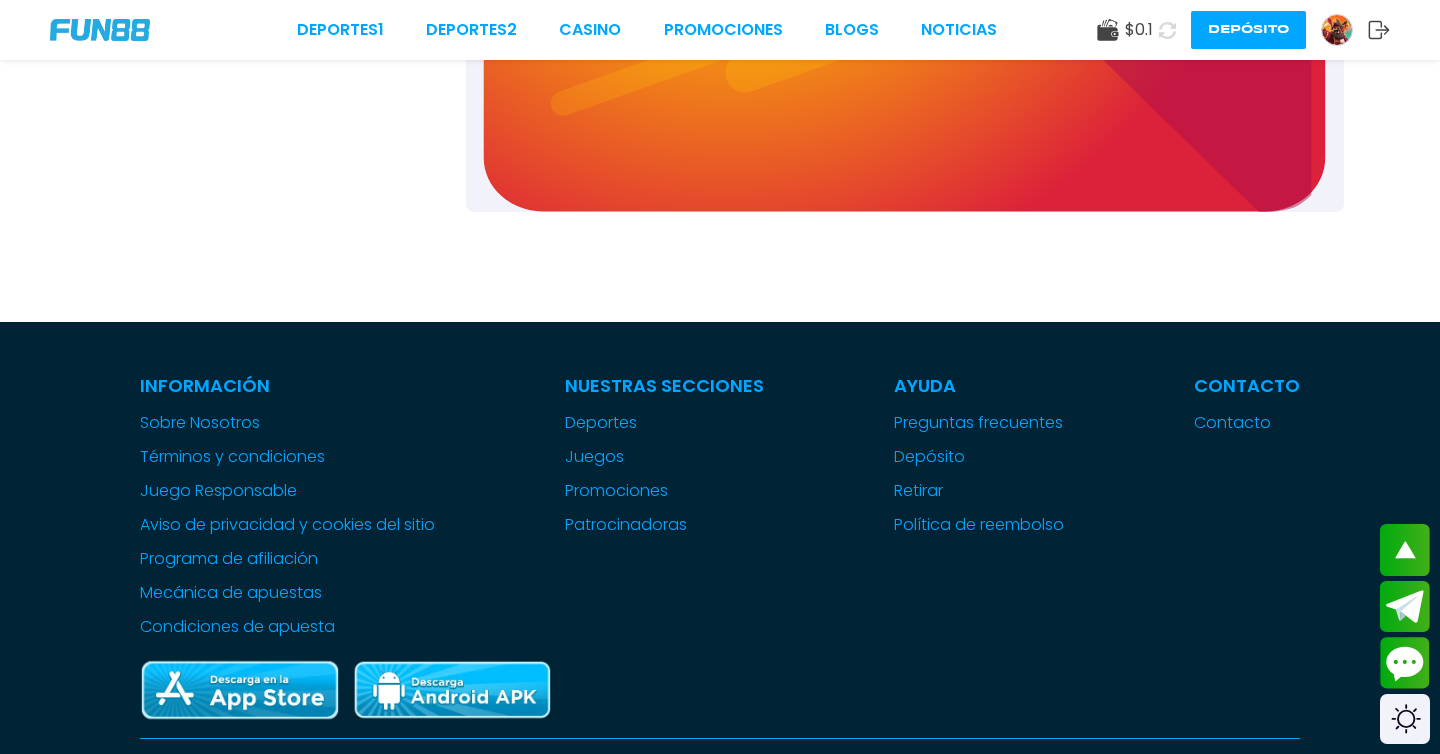 scroll, scrollTop: 688, scrollLeft: 0, axis: vertical 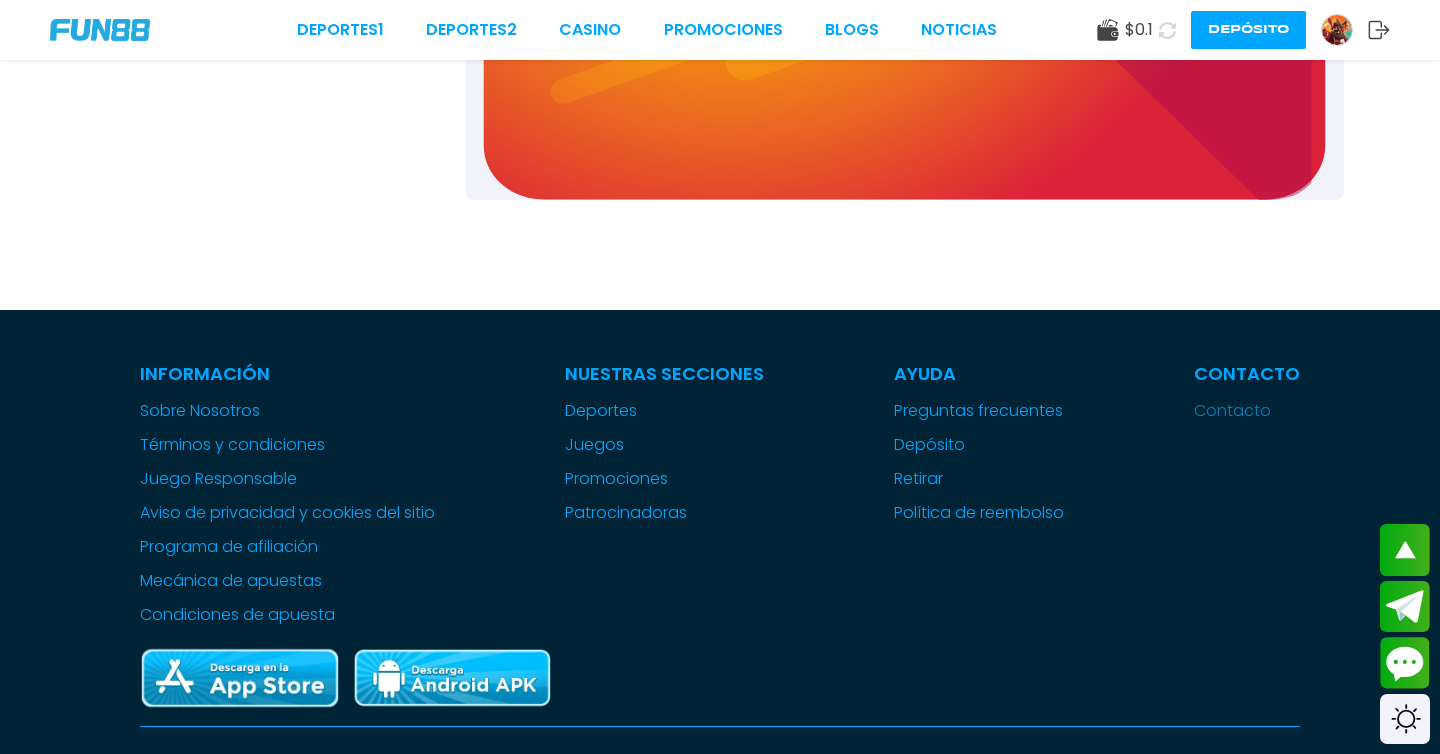 click on "Contacto" at bounding box center (1247, 411) 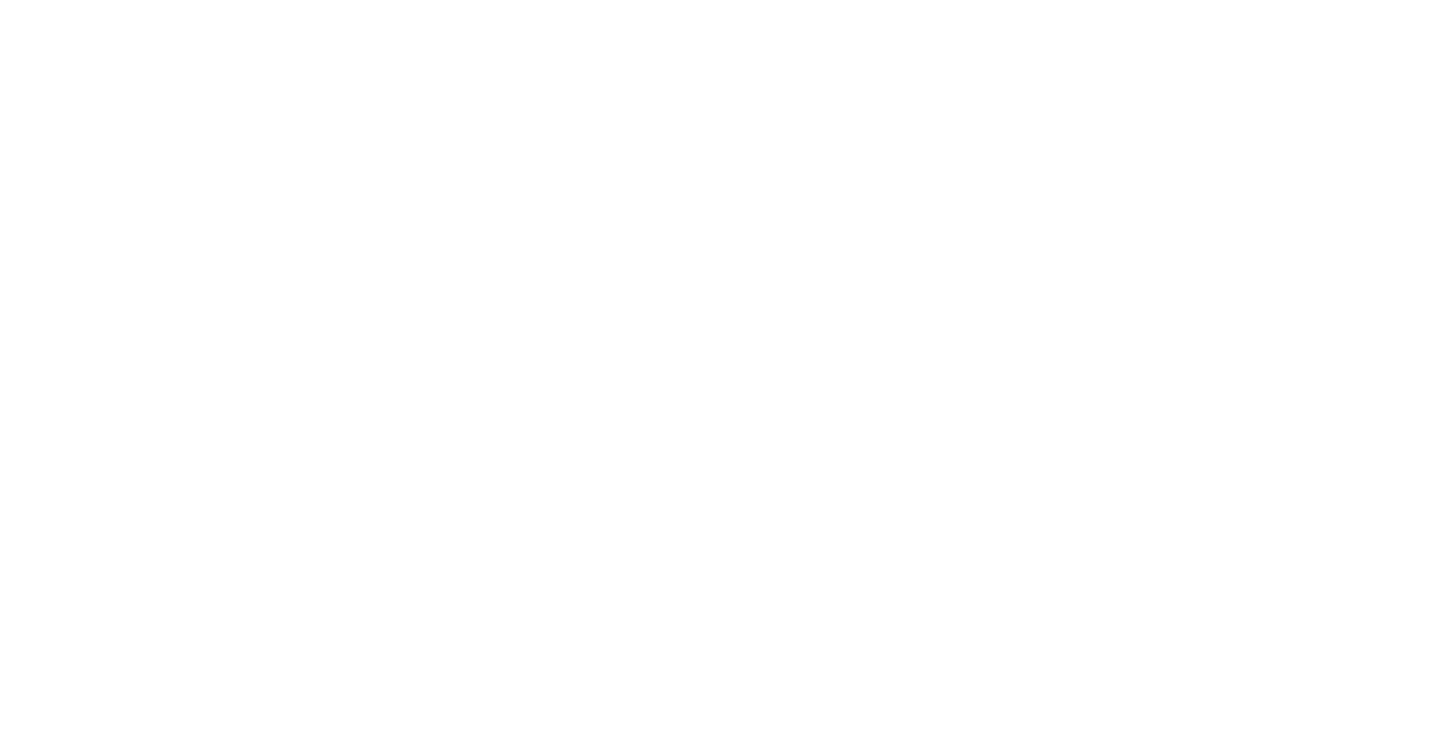 scroll, scrollTop: 0, scrollLeft: 0, axis: both 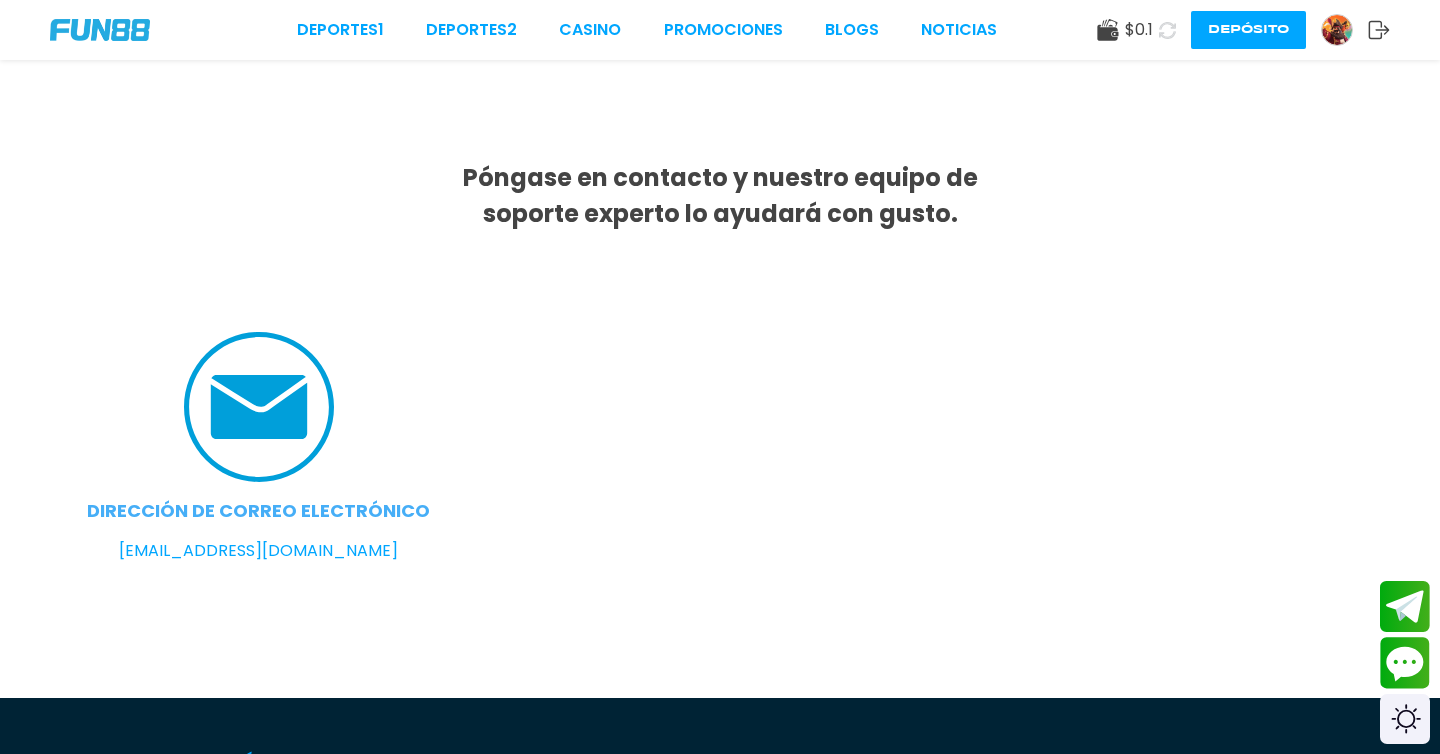 click on "[EMAIL_ADDRESS][DOMAIN_NAME]" at bounding box center (258, 551) 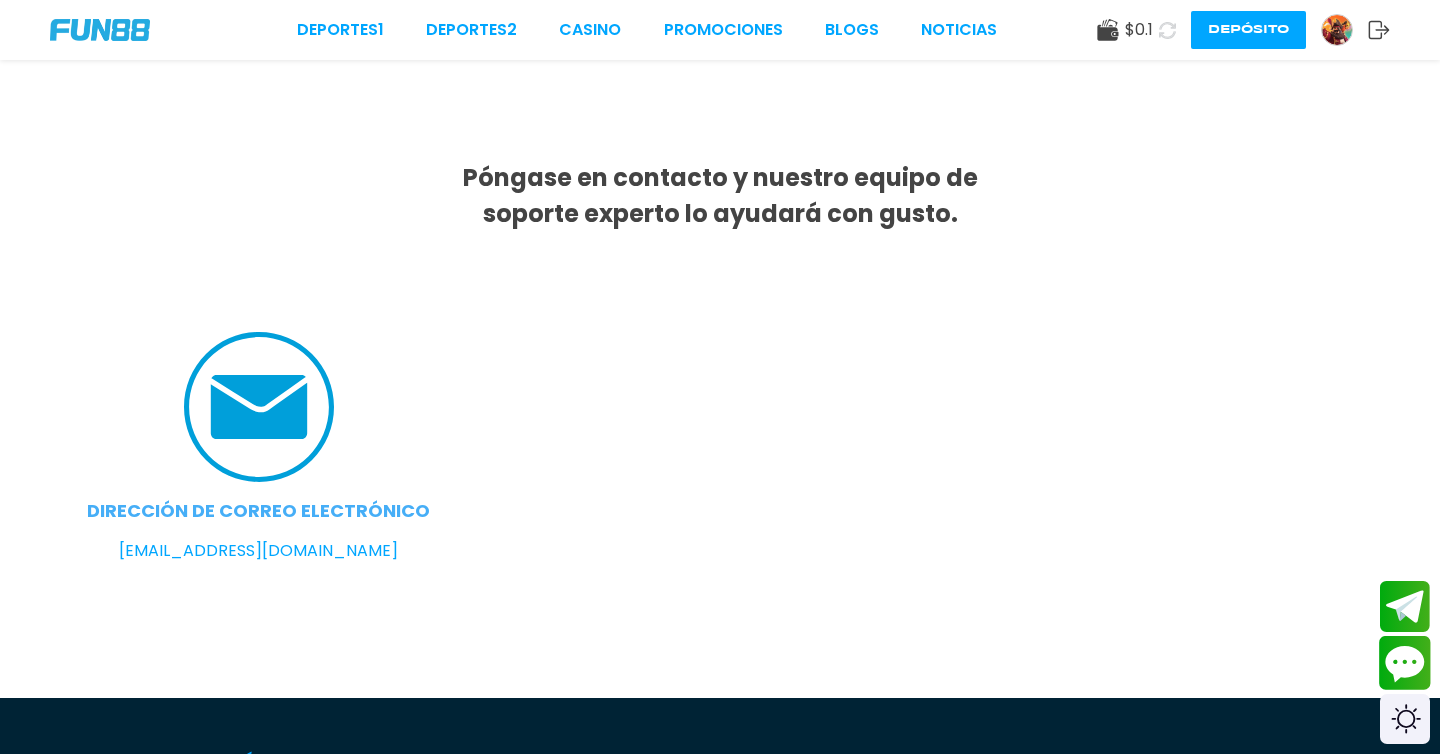click at bounding box center [1405, 663] 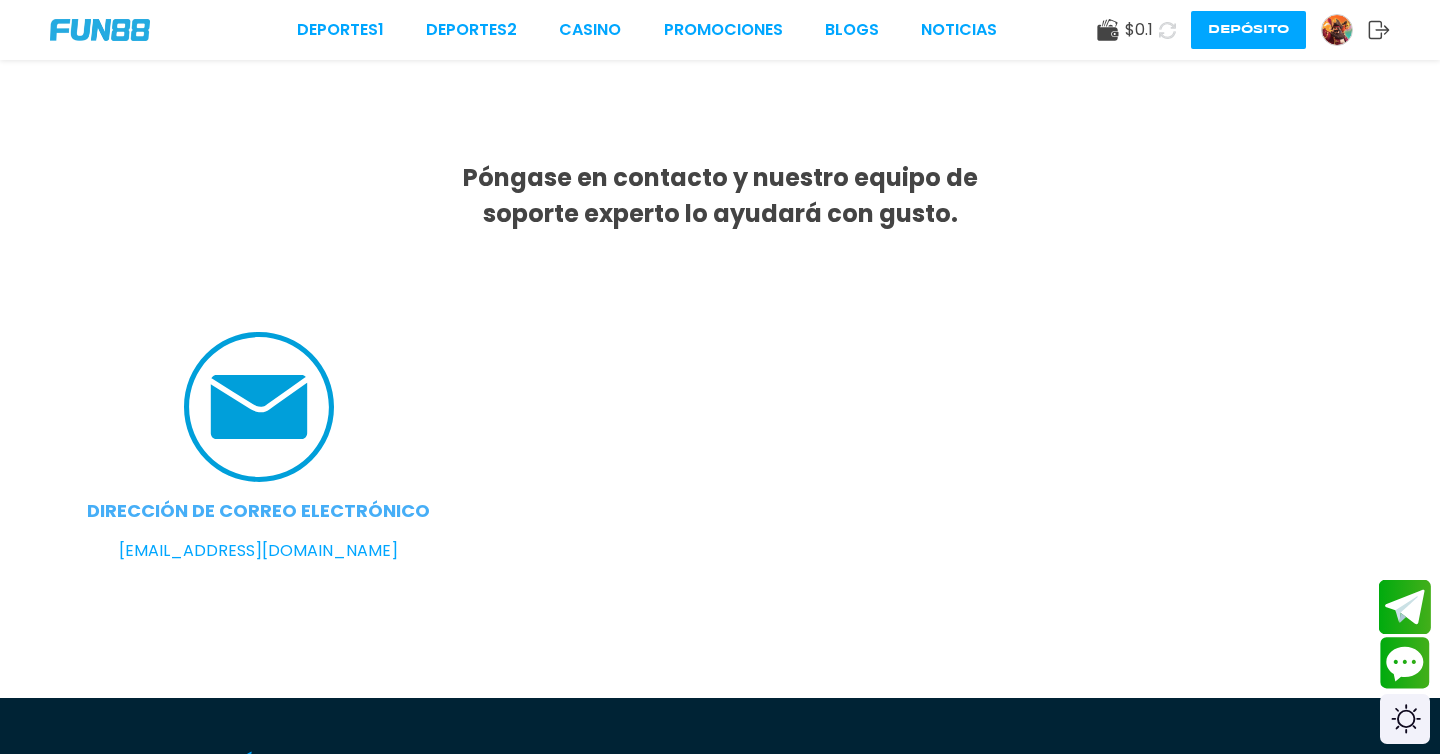 click at bounding box center (1405, 606) 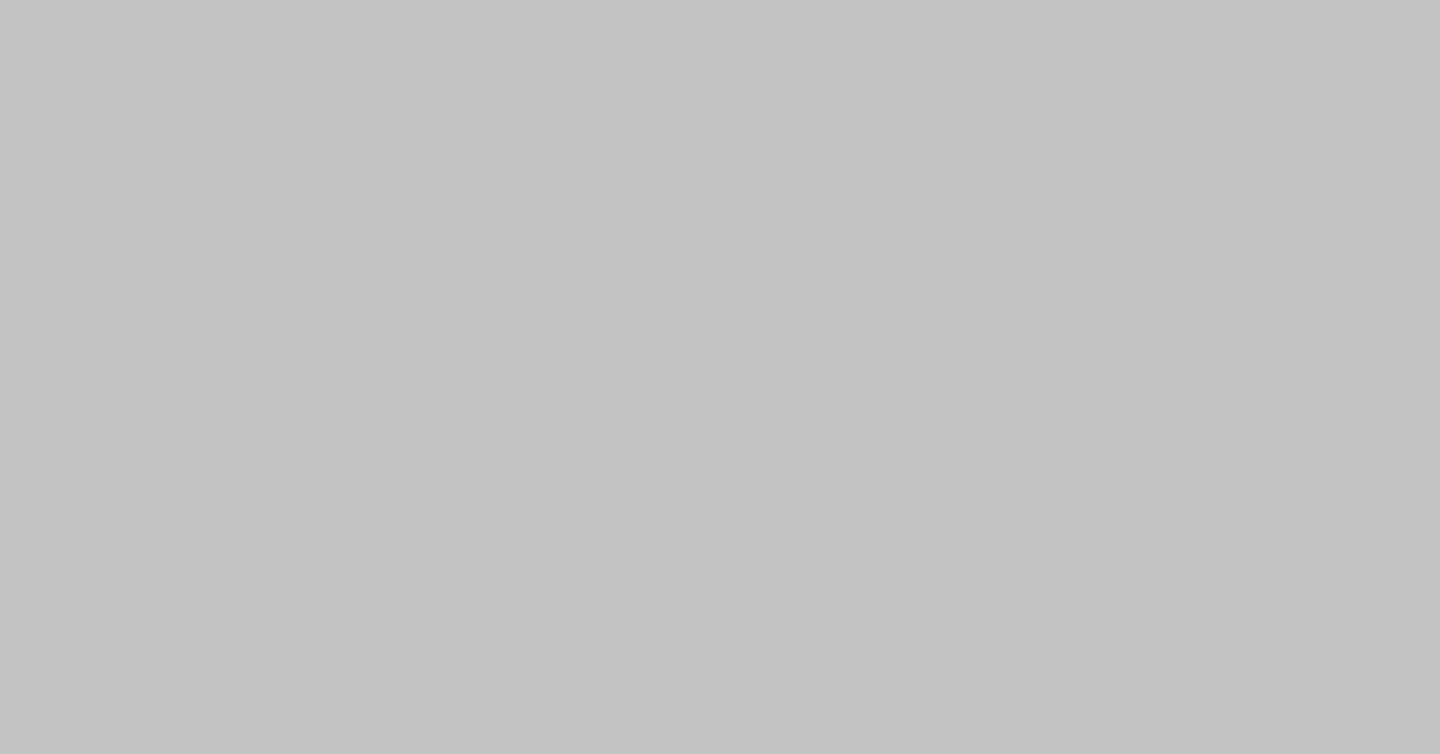 scroll, scrollTop: 0, scrollLeft: 0, axis: both 